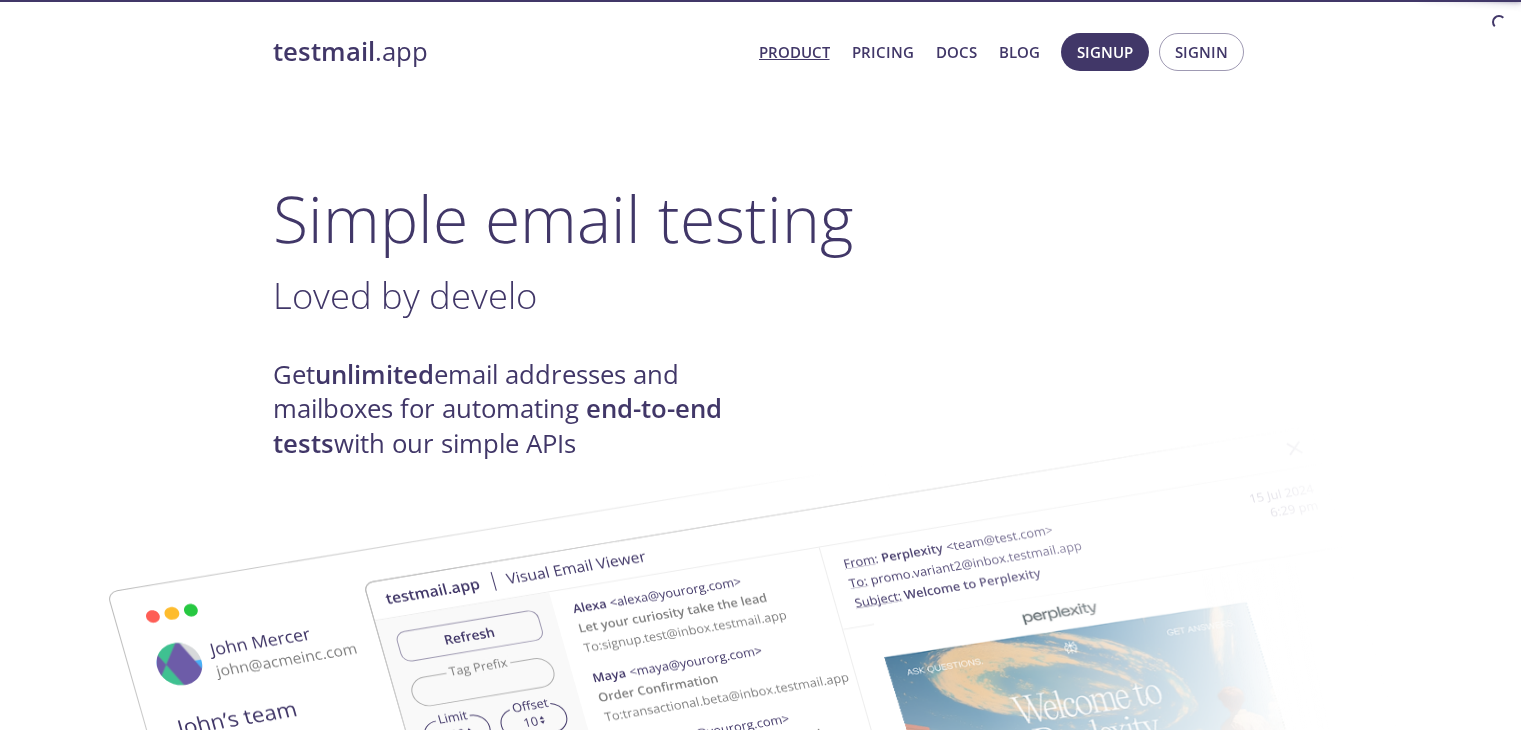 scroll, scrollTop: 0, scrollLeft: 0, axis: both 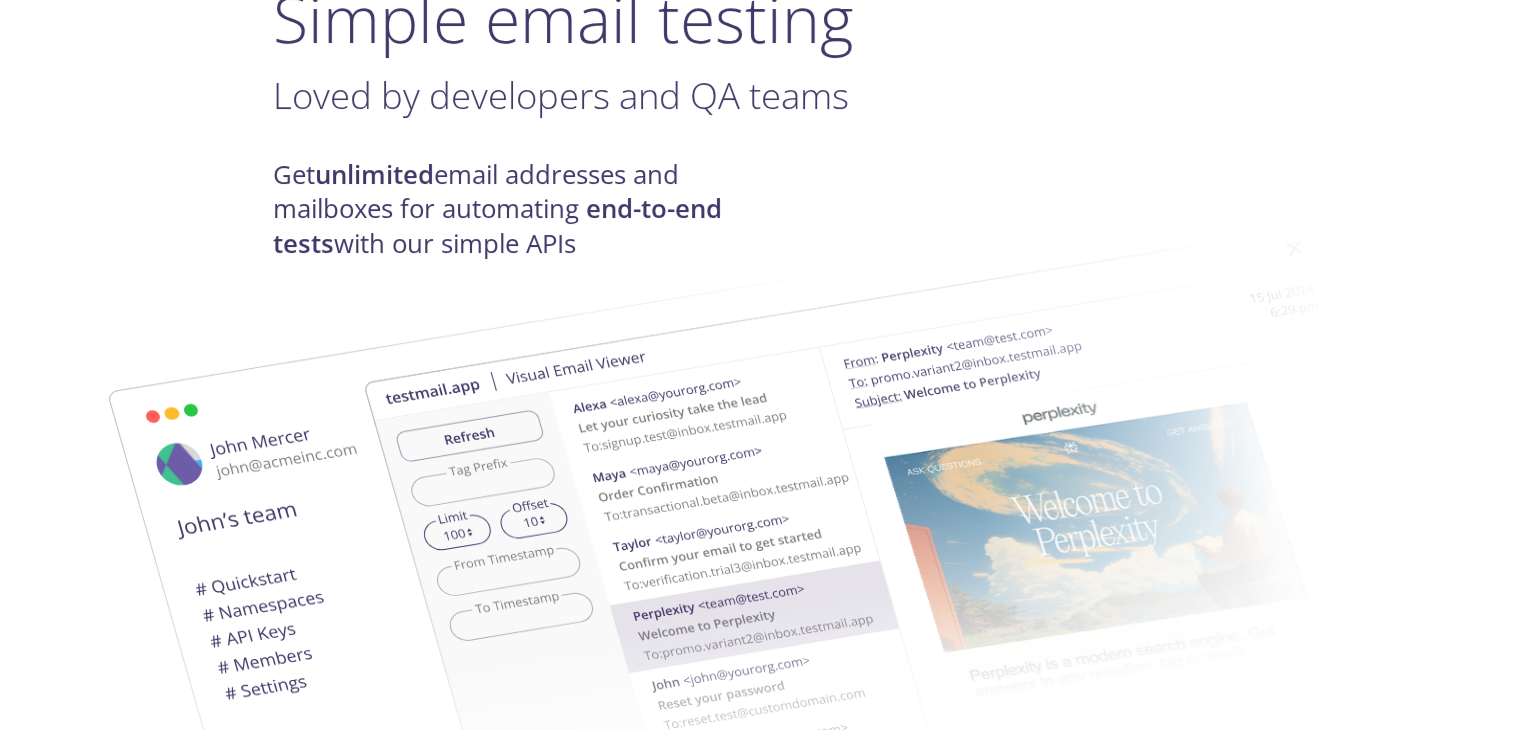 click at bounding box center [902, 536] 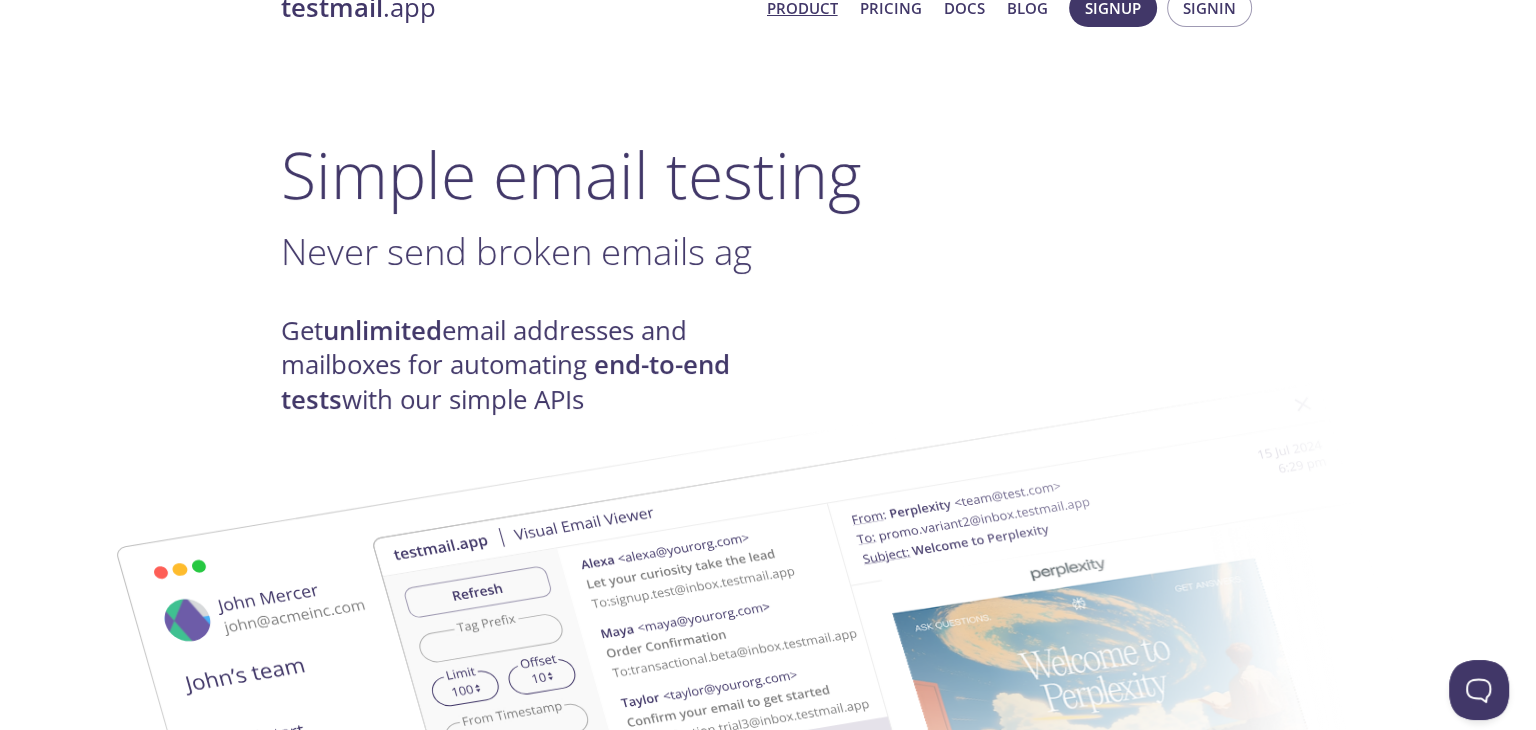 scroll, scrollTop: 0, scrollLeft: 0, axis: both 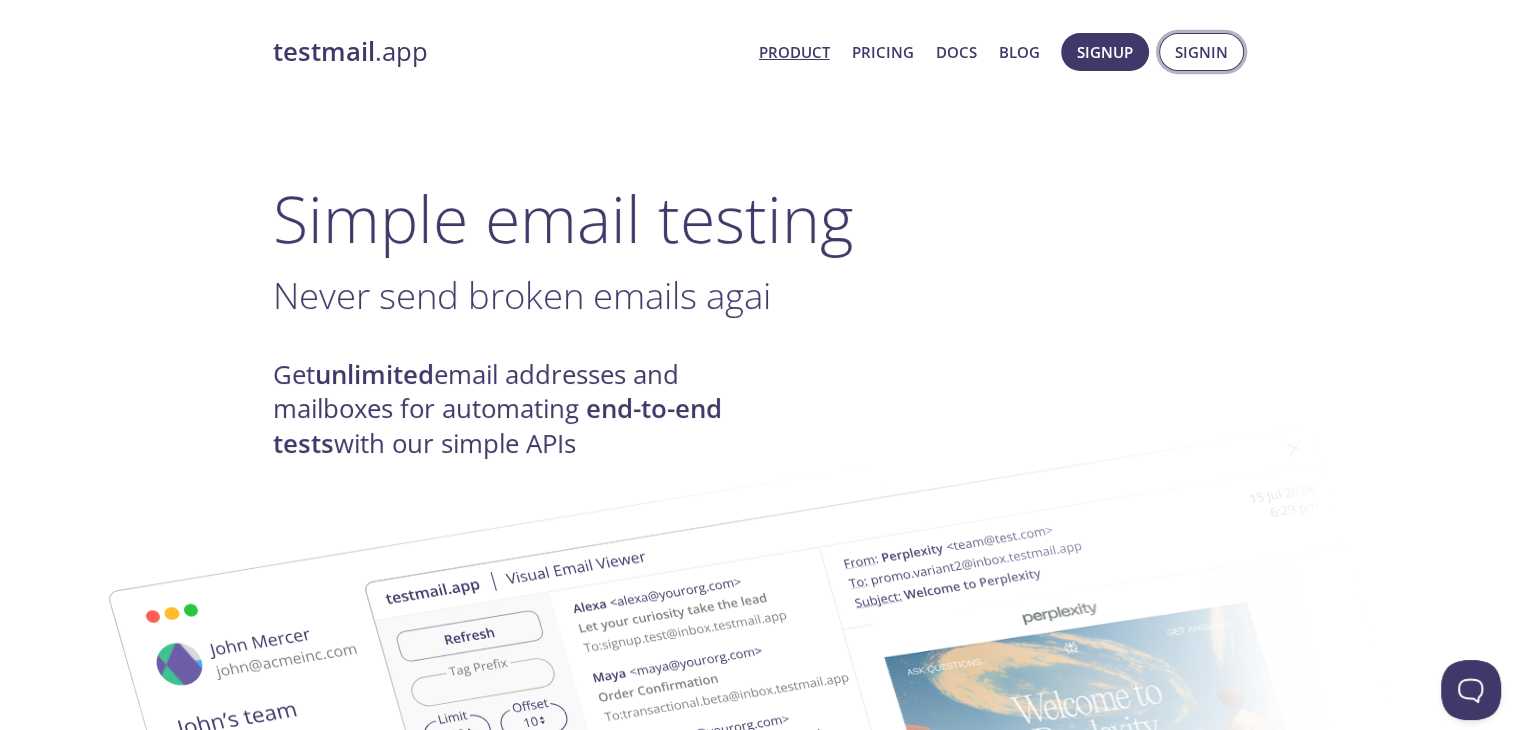 click on "Signin" at bounding box center (1201, 52) 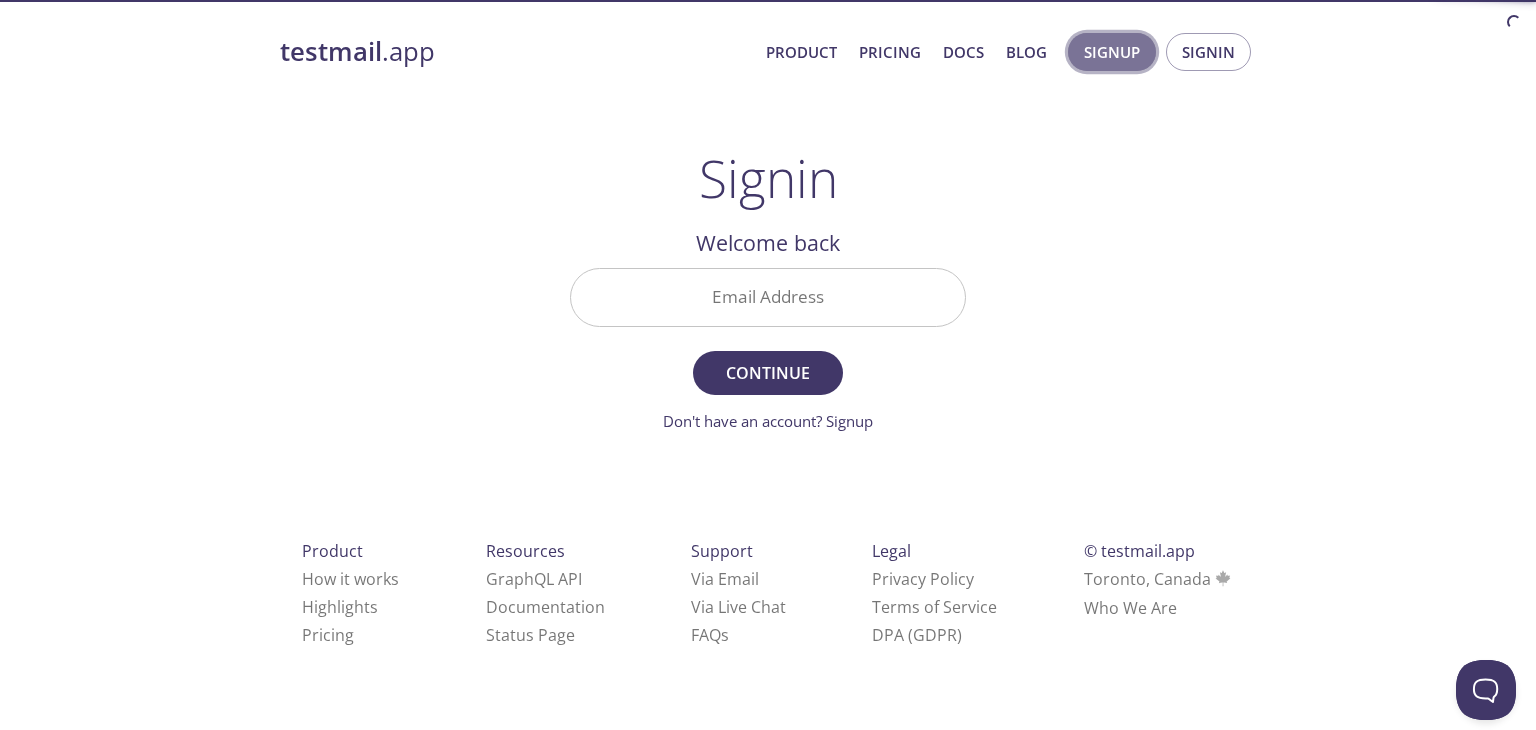 click on "Signup" at bounding box center (1112, 52) 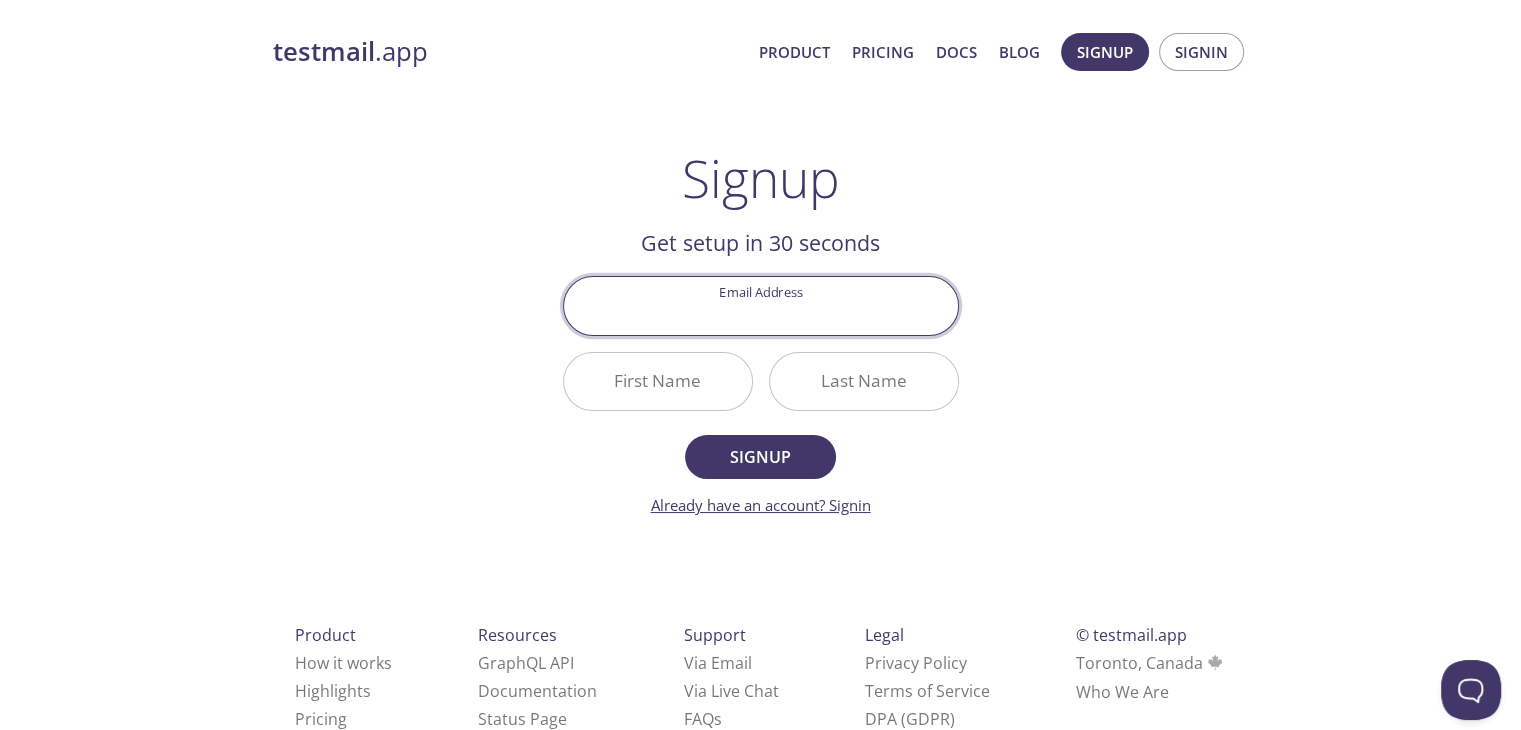 click on "Already have an account? Signin" at bounding box center [761, 505] 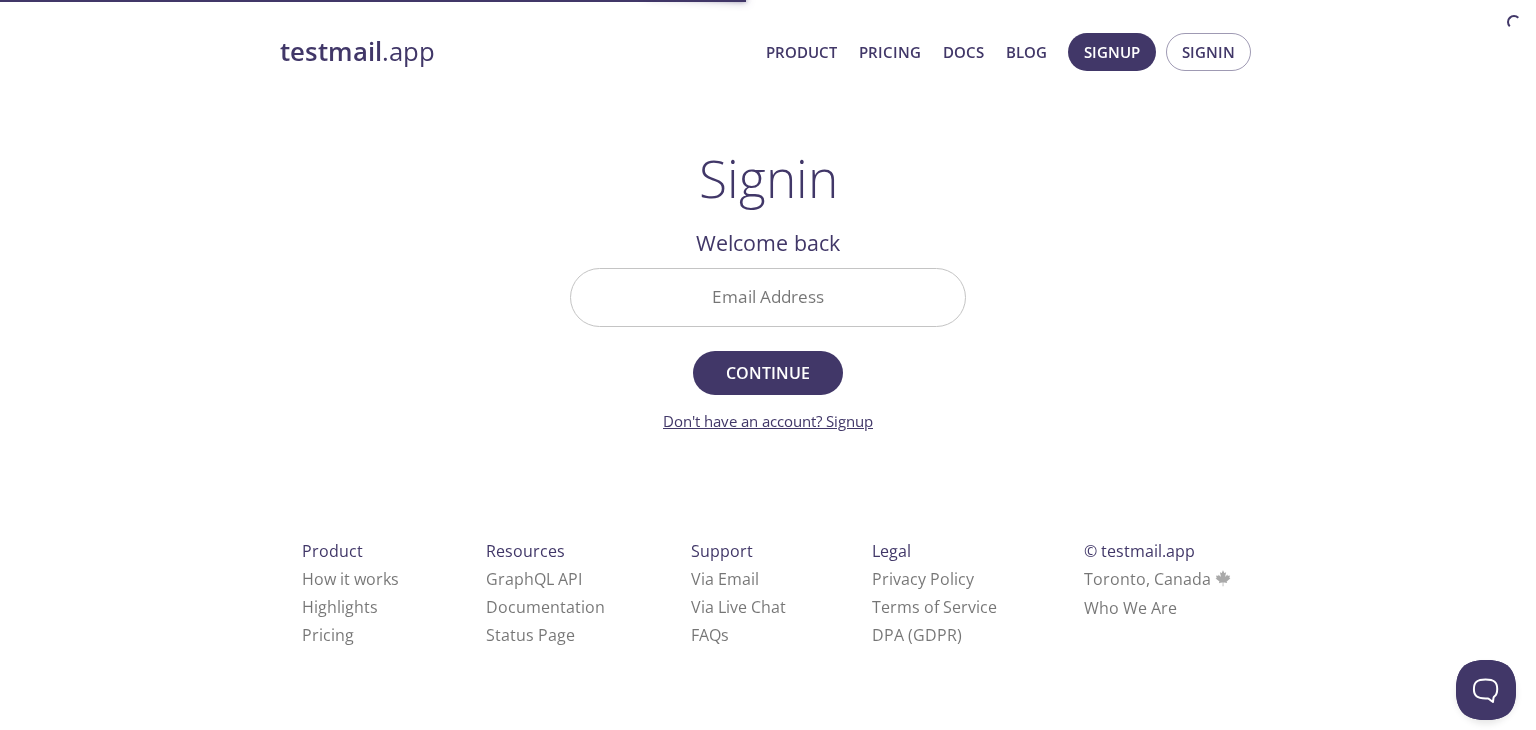 click on "Don't have an account? Signup" at bounding box center (768, 421) 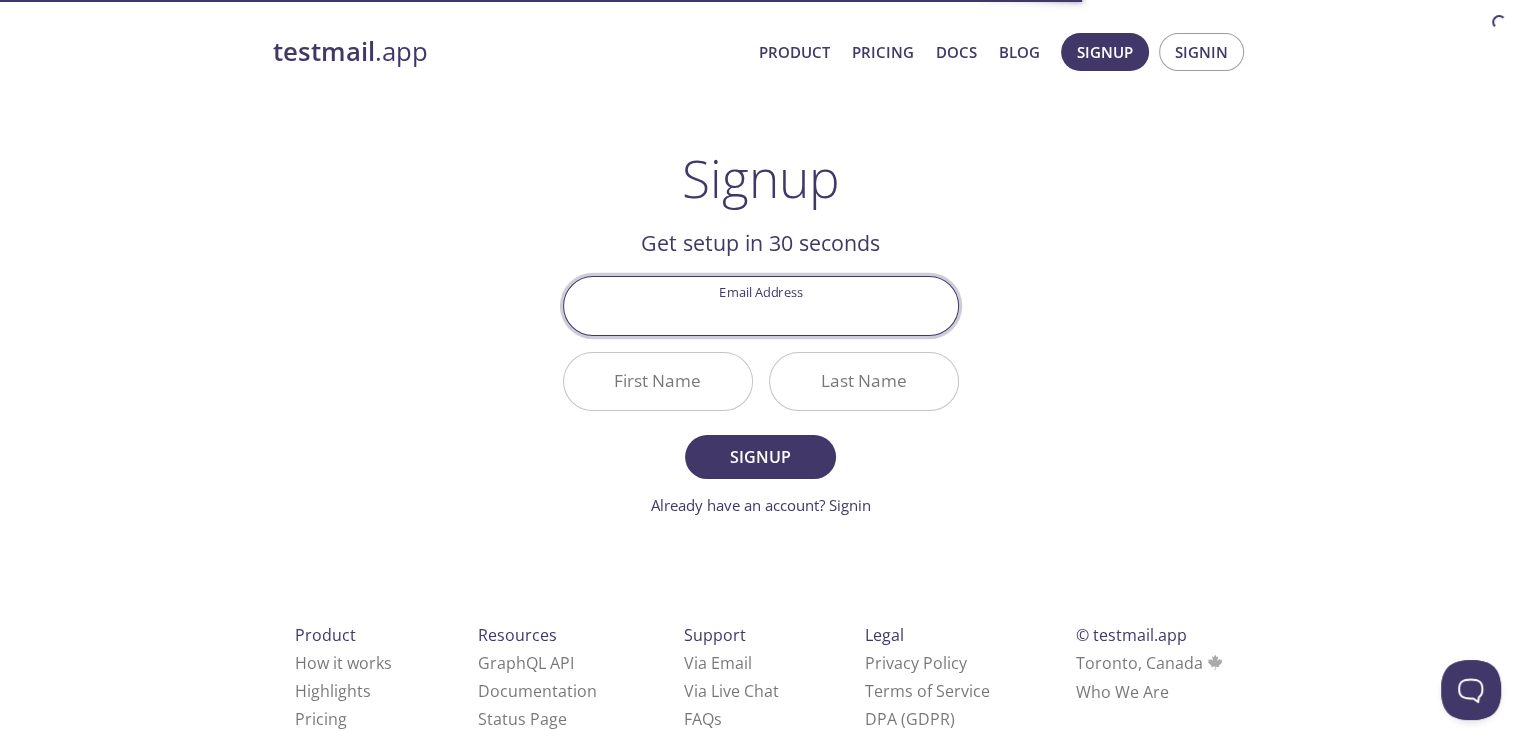 click on "First Name" at bounding box center [658, 381] 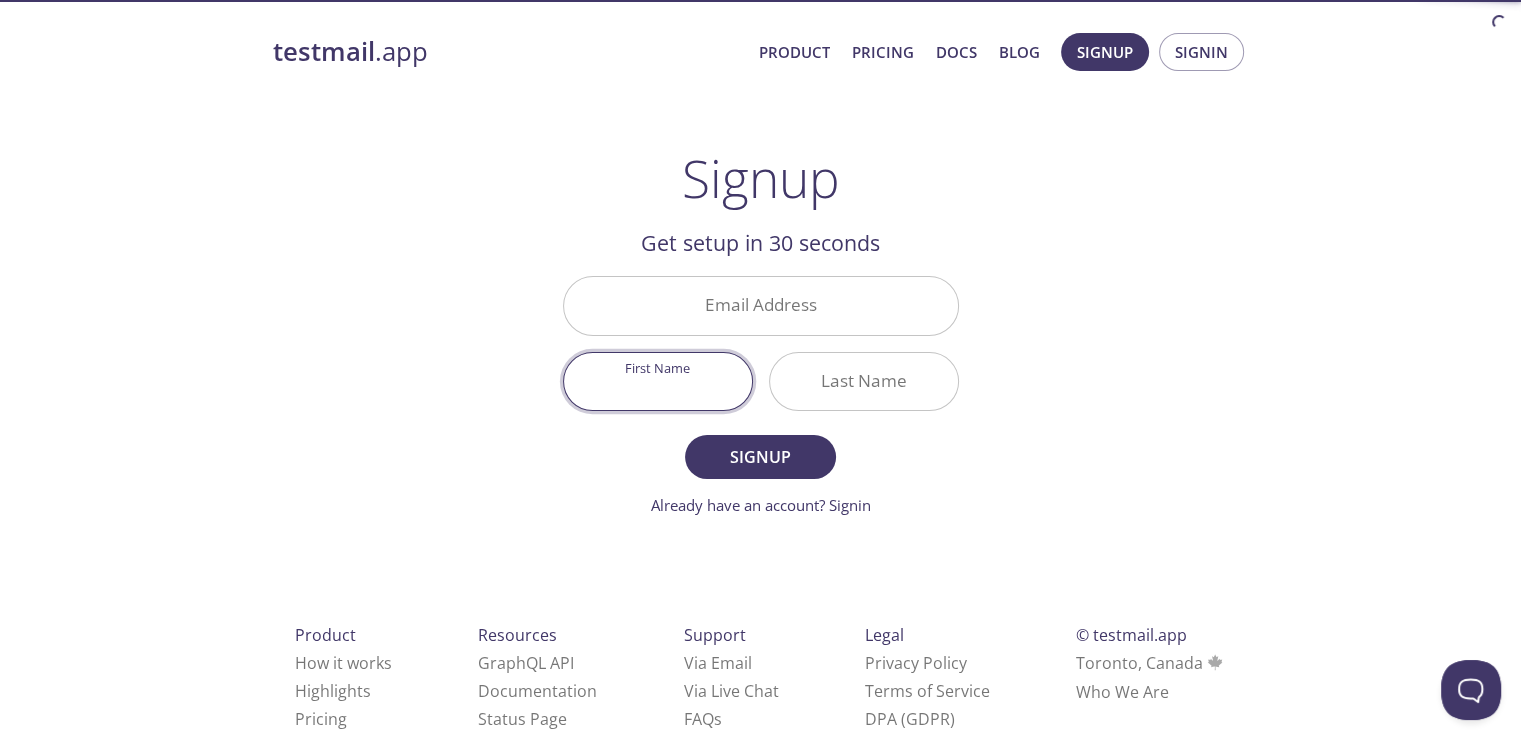 click on "Last Name" at bounding box center [864, 381] 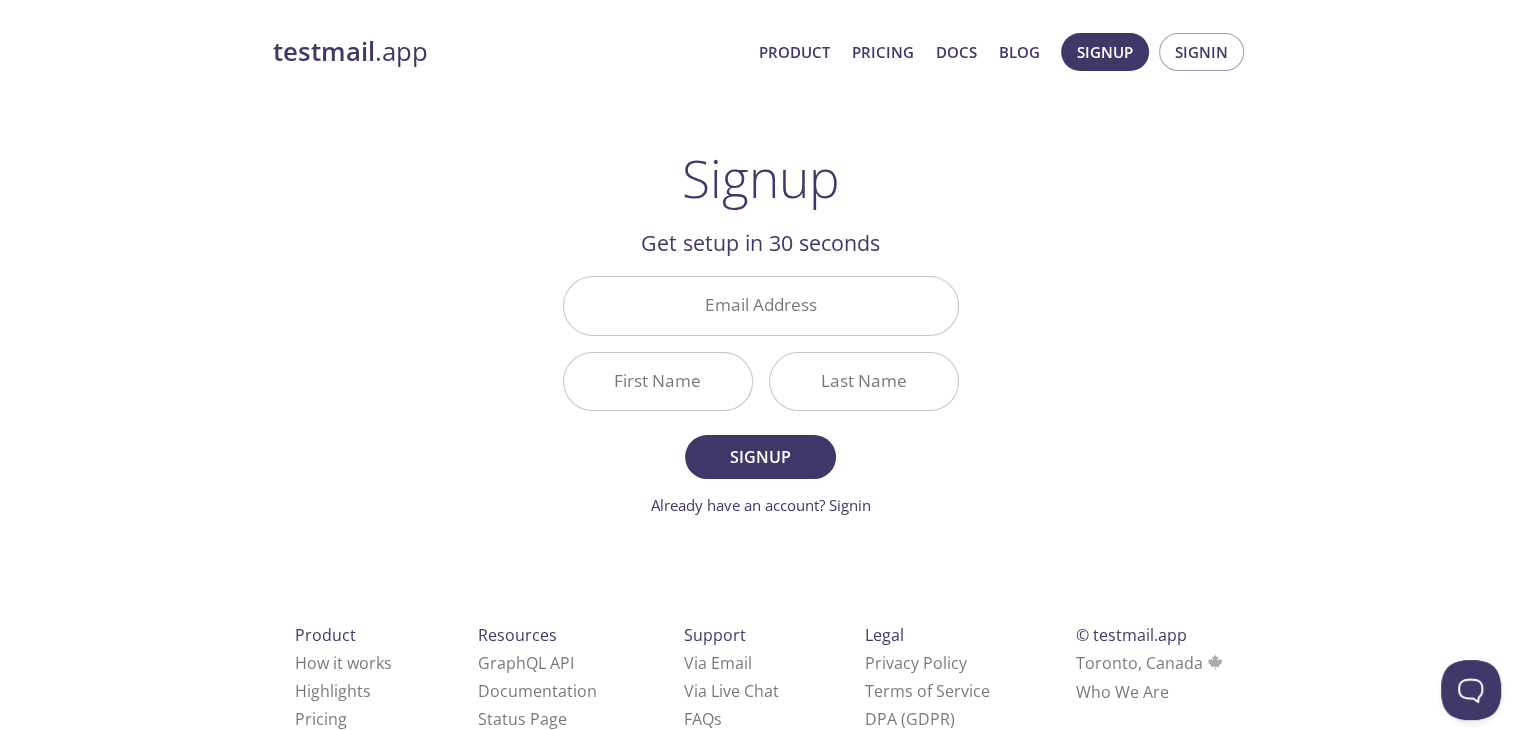 click on "Get setup in 30 seconds Email Address First Name Last Name Signup Already have an account? Signin" at bounding box center (761, 371) 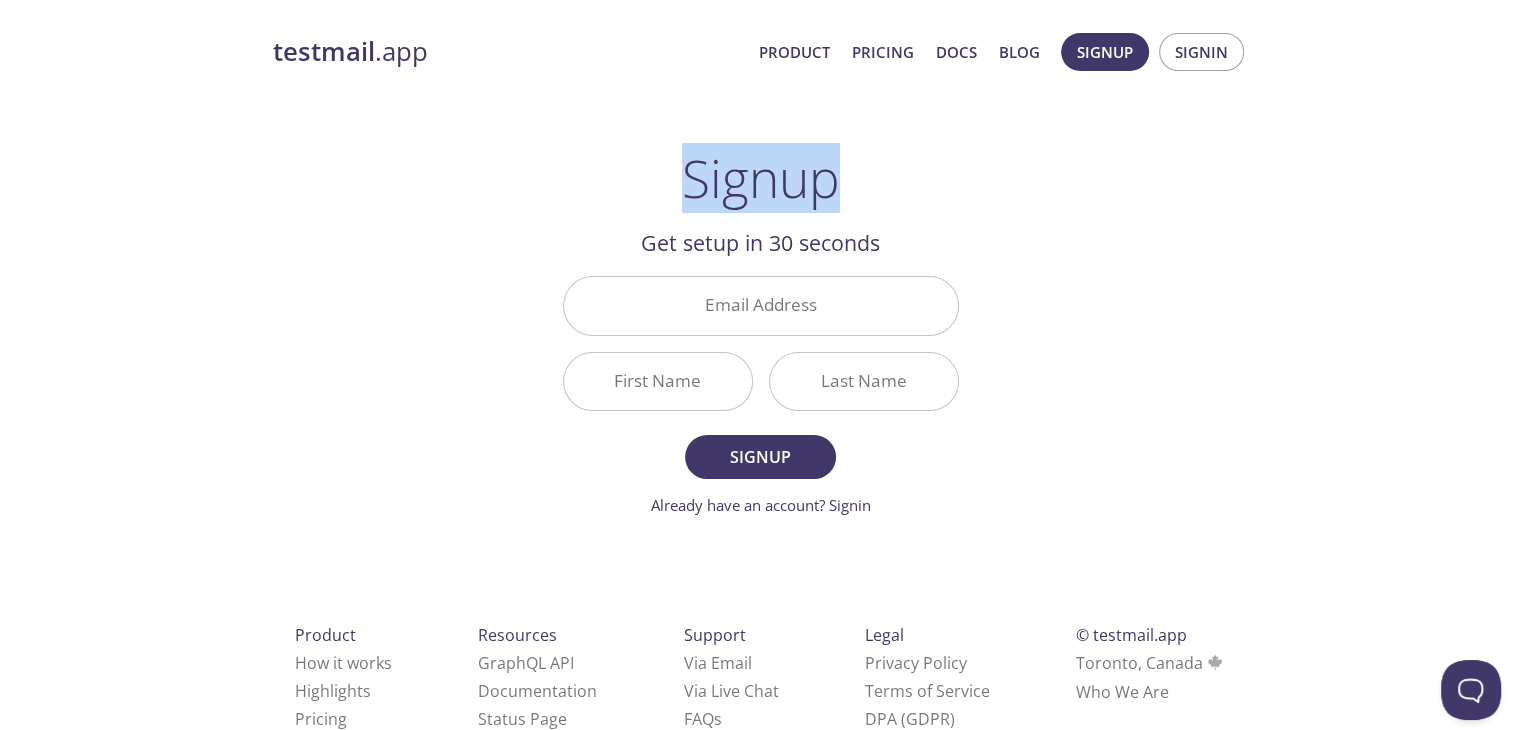 click on "Signup" at bounding box center [761, 178] 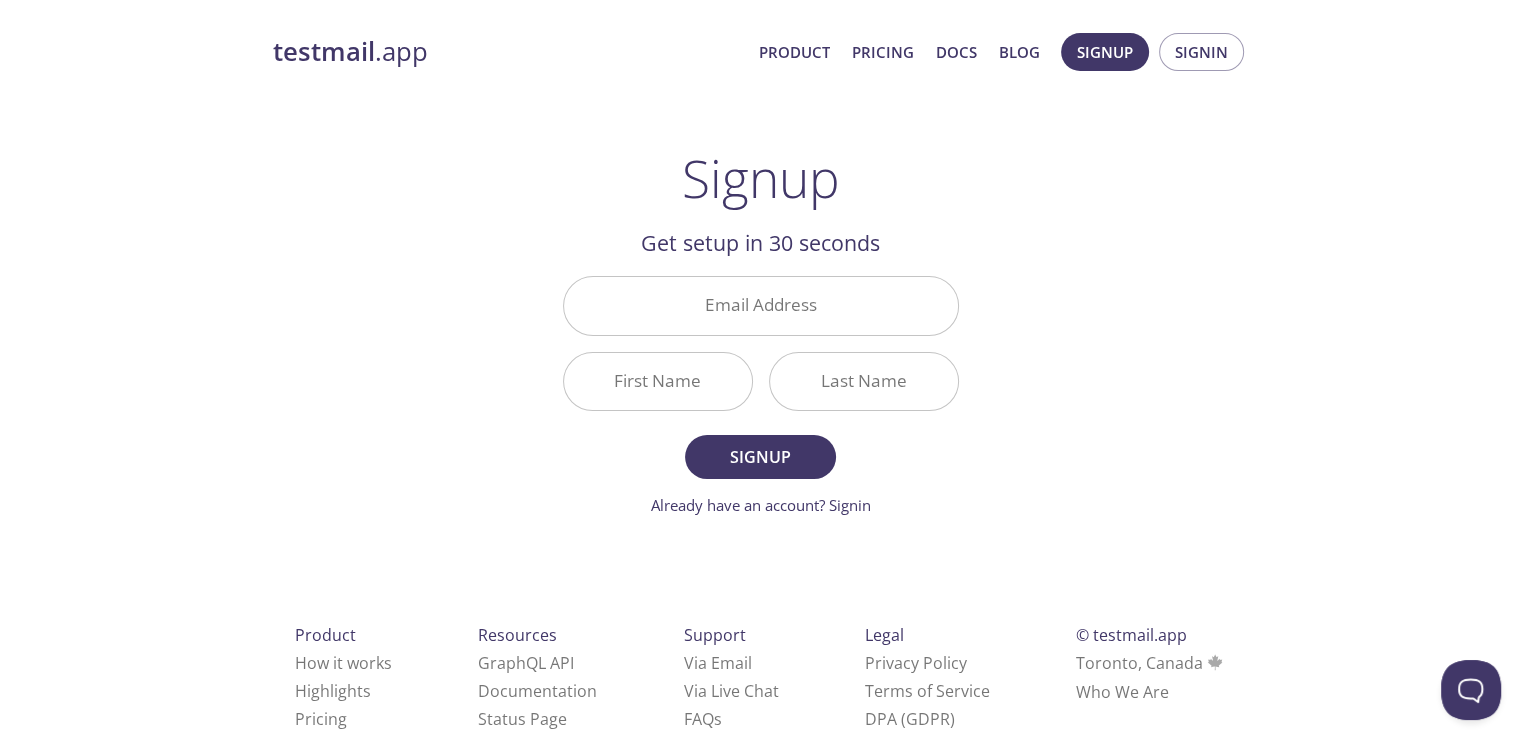 click on "testmail .app Product Pricing Docs Blog Signup Signin Signup Get setup in 30 seconds Email Address First Name Last Name Signup Already have an account? Signin Check your email inbox Email Verification Code Confirm Didn't receive anything? Resend email Product How it works Highlights Pricing Resources GraphQL API Documentation Status Page Support Via Email Via Live Chat FAQ s Legal Privacy Policy Terms of Service DPA (GDPR) © testmail.app Toronto, Canada Who We Are" at bounding box center [761, 404] 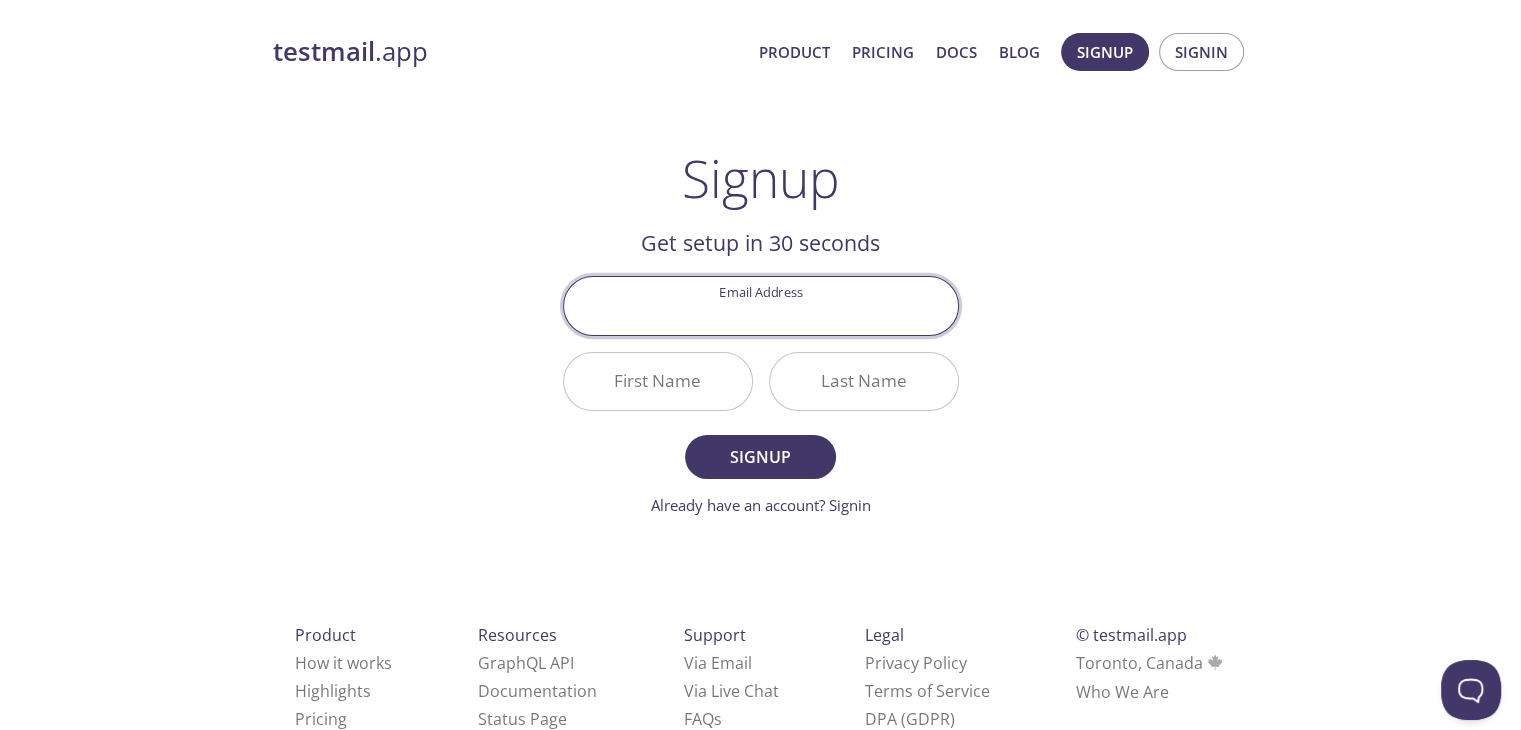 click on "Email Address" at bounding box center [761, 305] 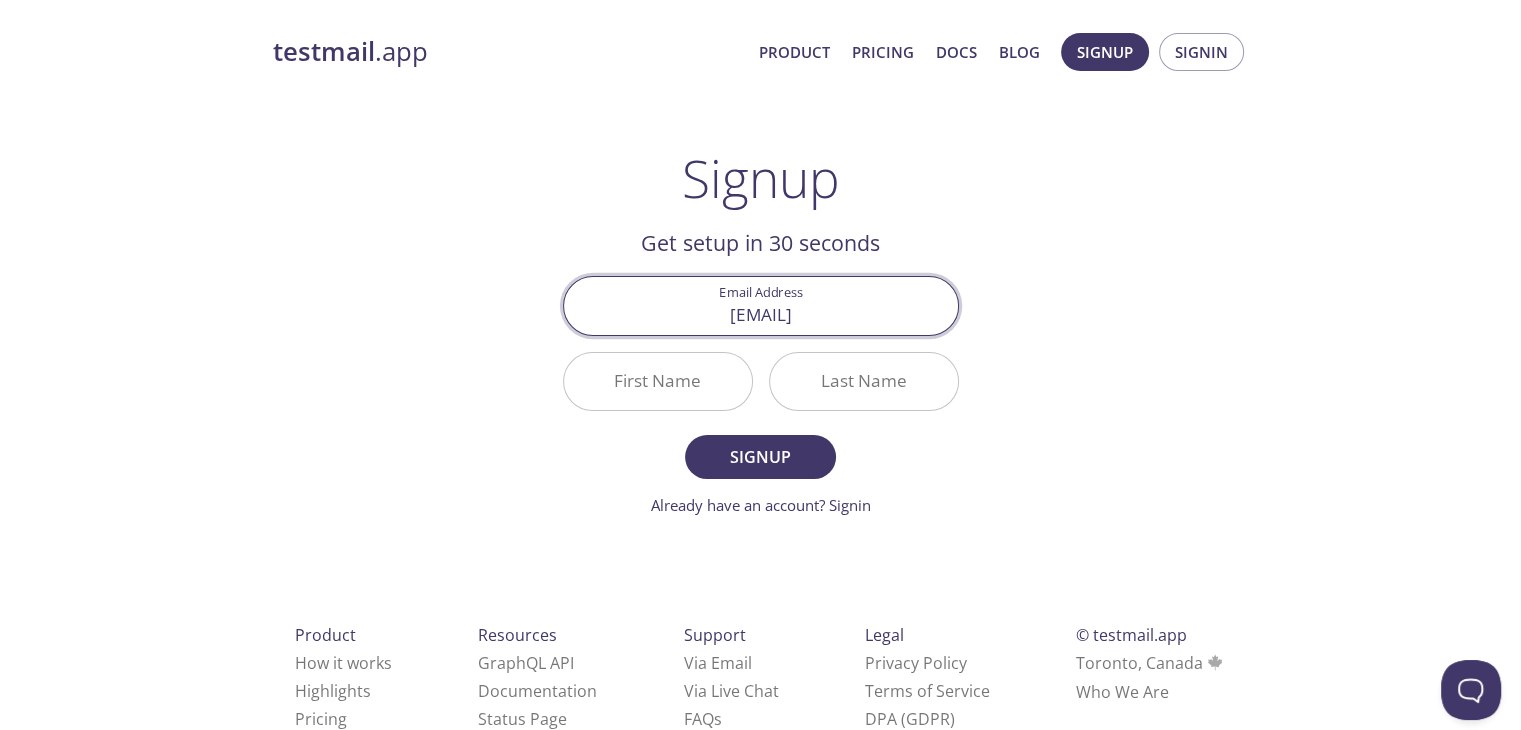 click on "First Name" at bounding box center [658, 381] 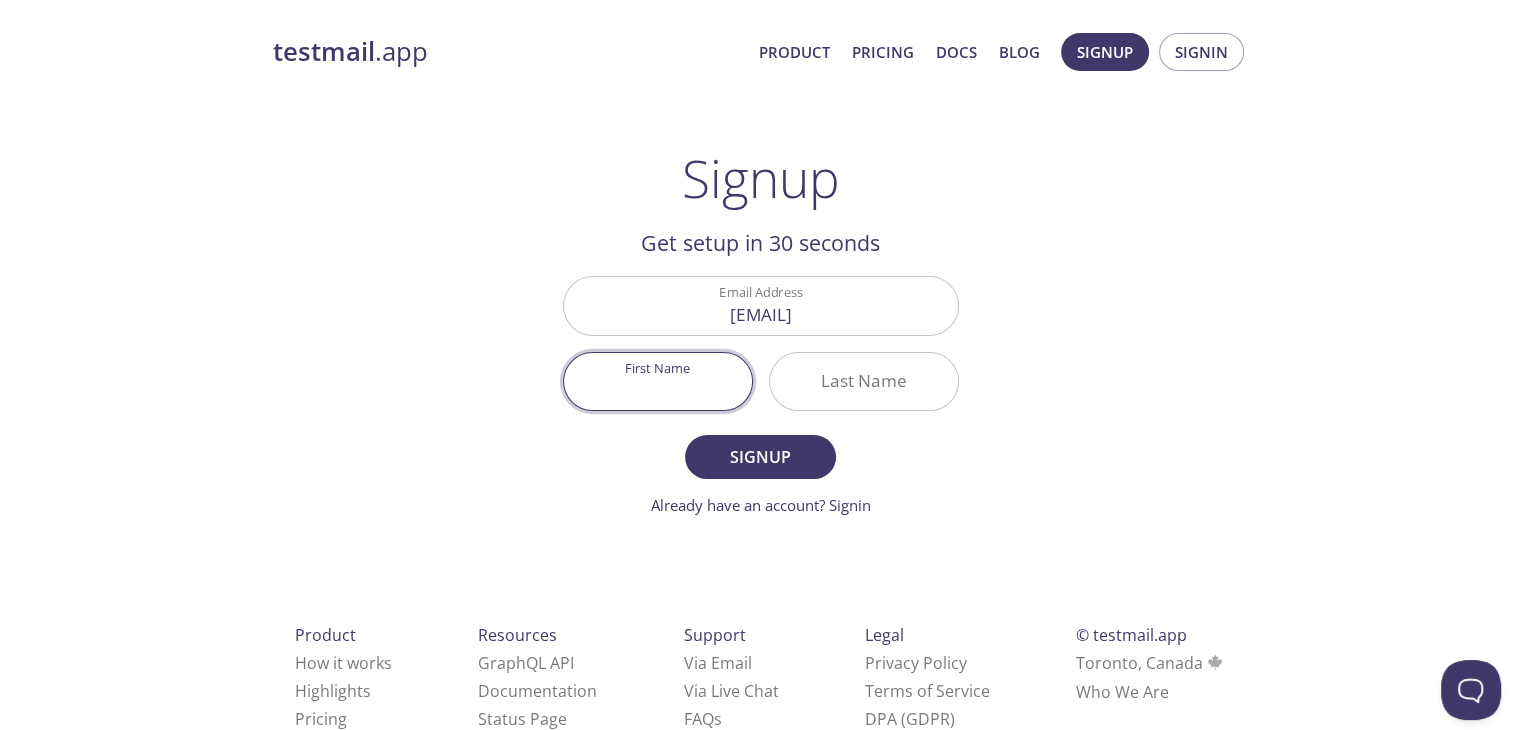 click on "First Name" at bounding box center [658, 381] 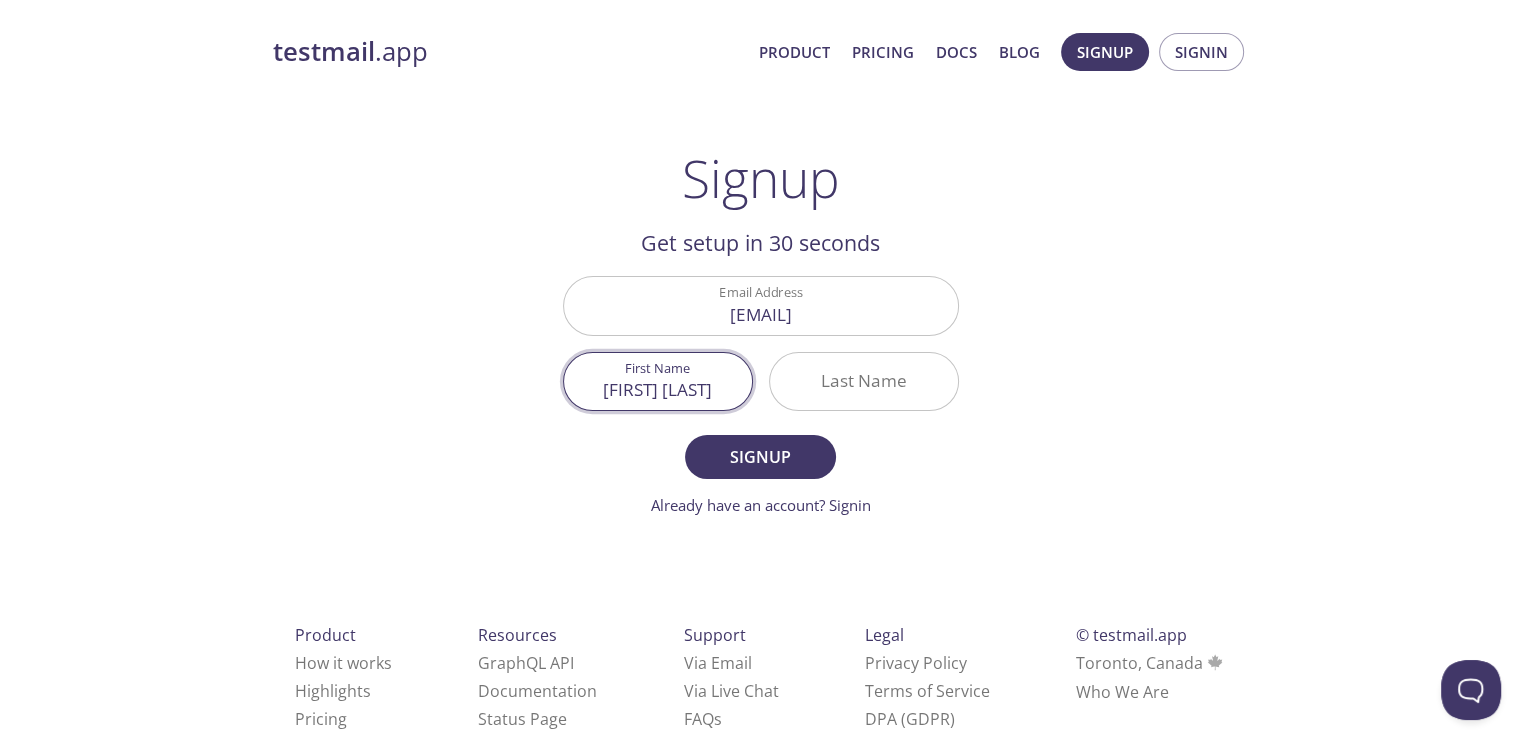 click on "Yağız Adem" at bounding box center [658, 381] 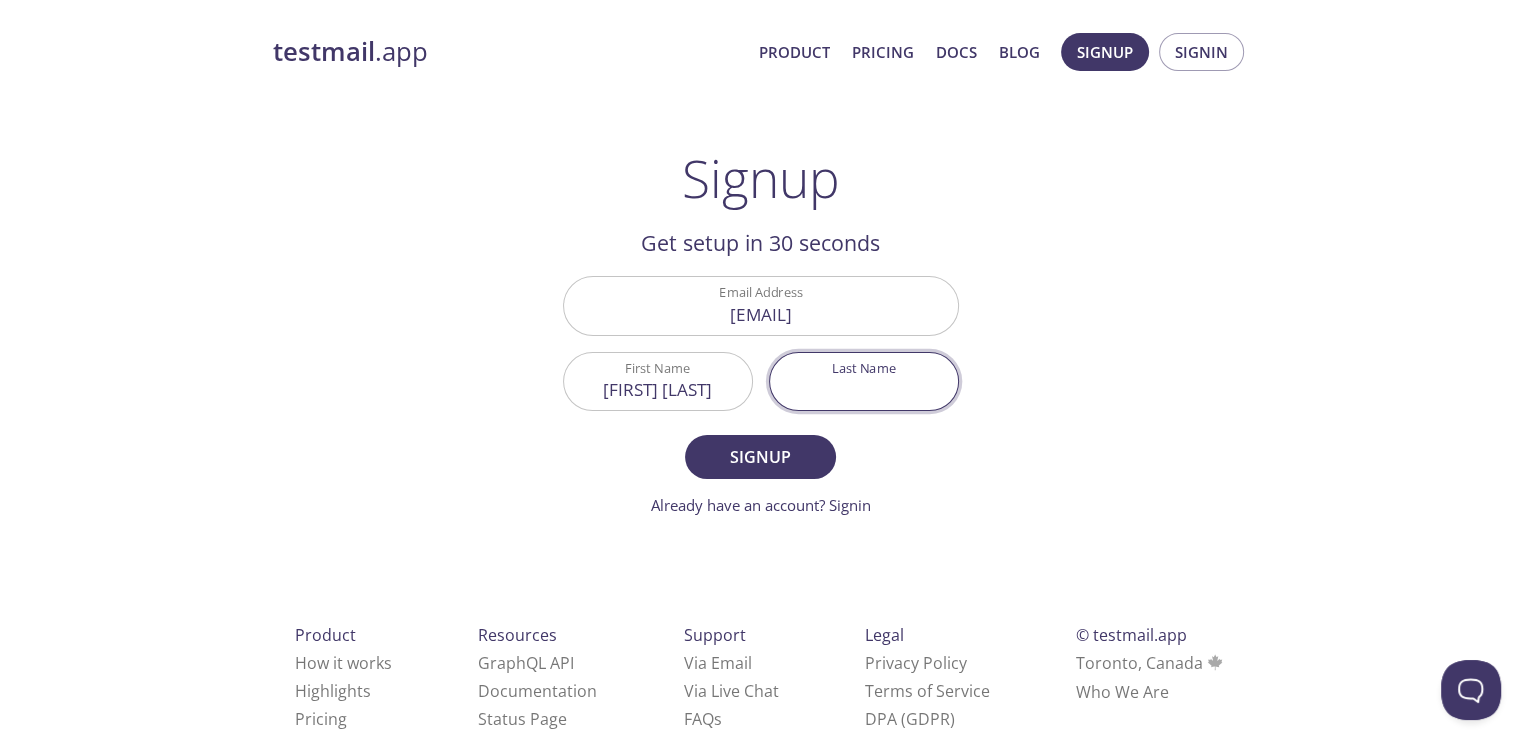click on "Last Name" at bounding box center (864, 381) 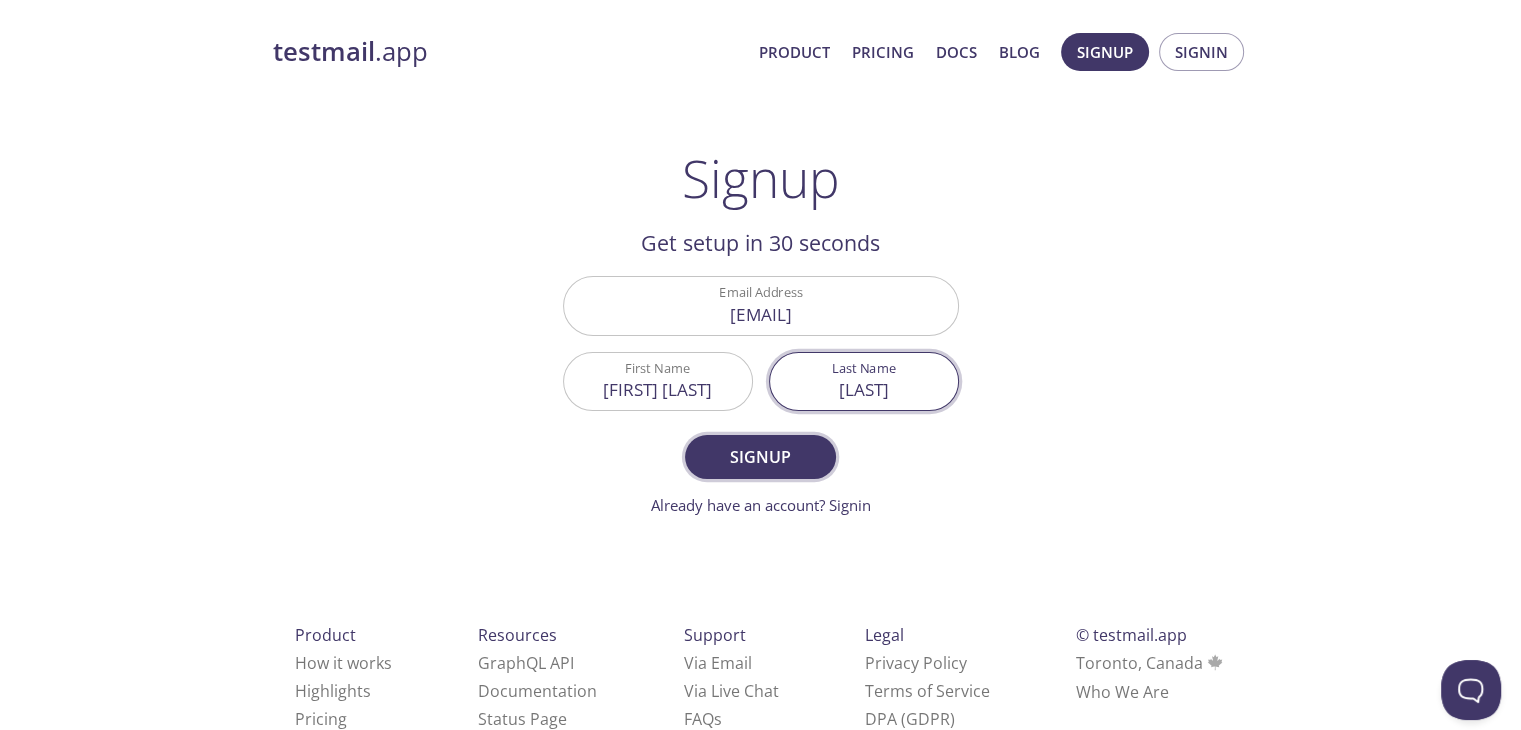 type on "Almalı" 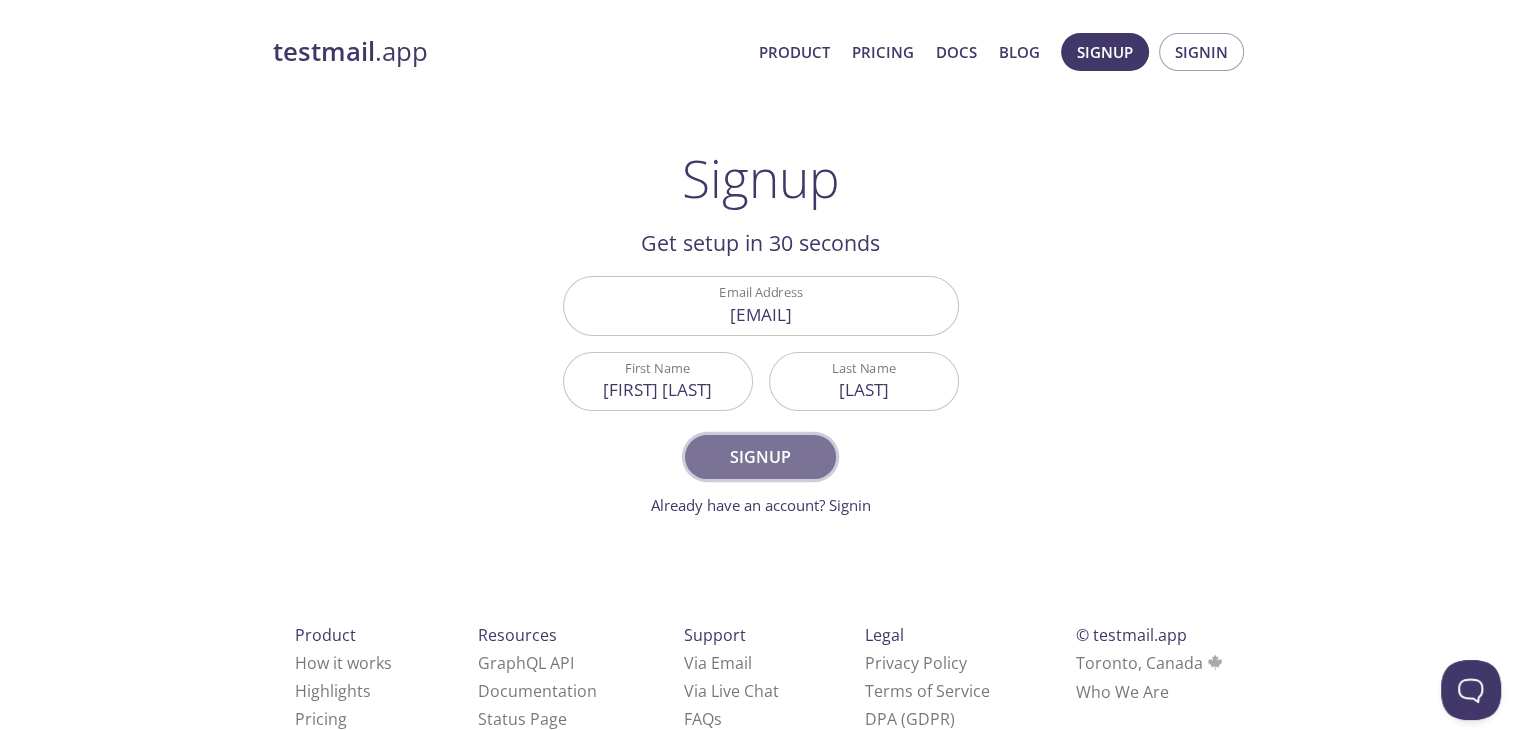 click on "Signup" at bounding box center (760, 457) 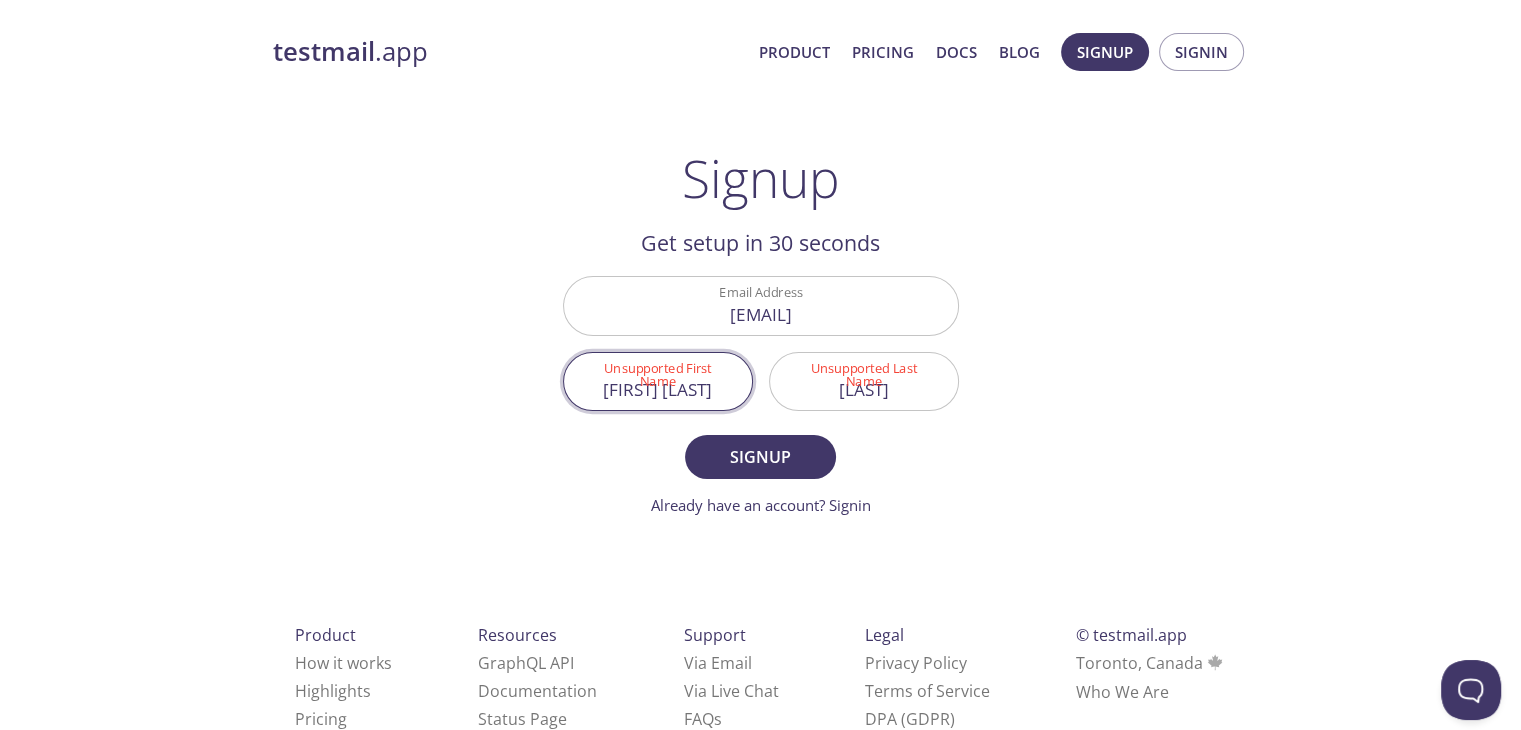 click on "Yağız Adem" at bounding box center [658, 381] 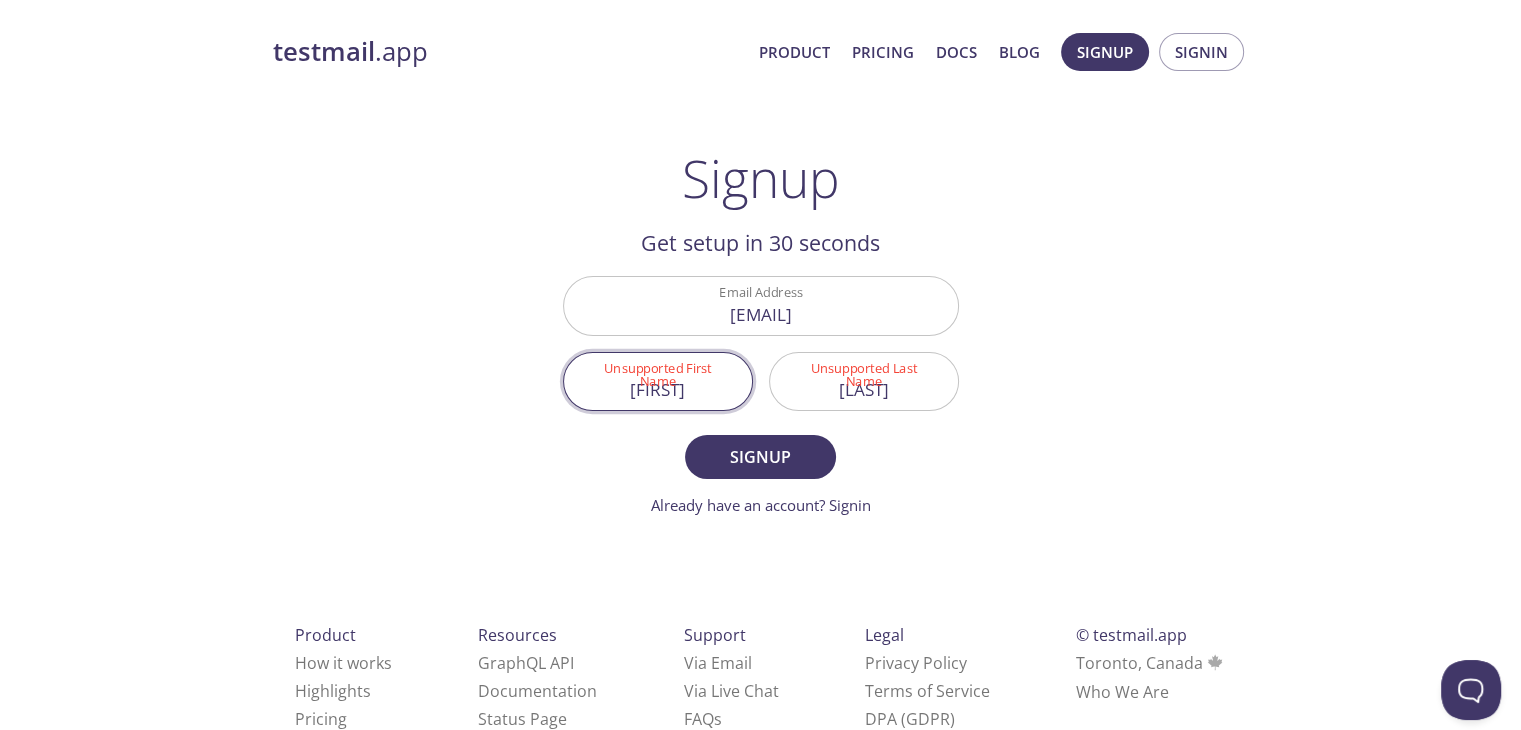 type on "Yagiz" 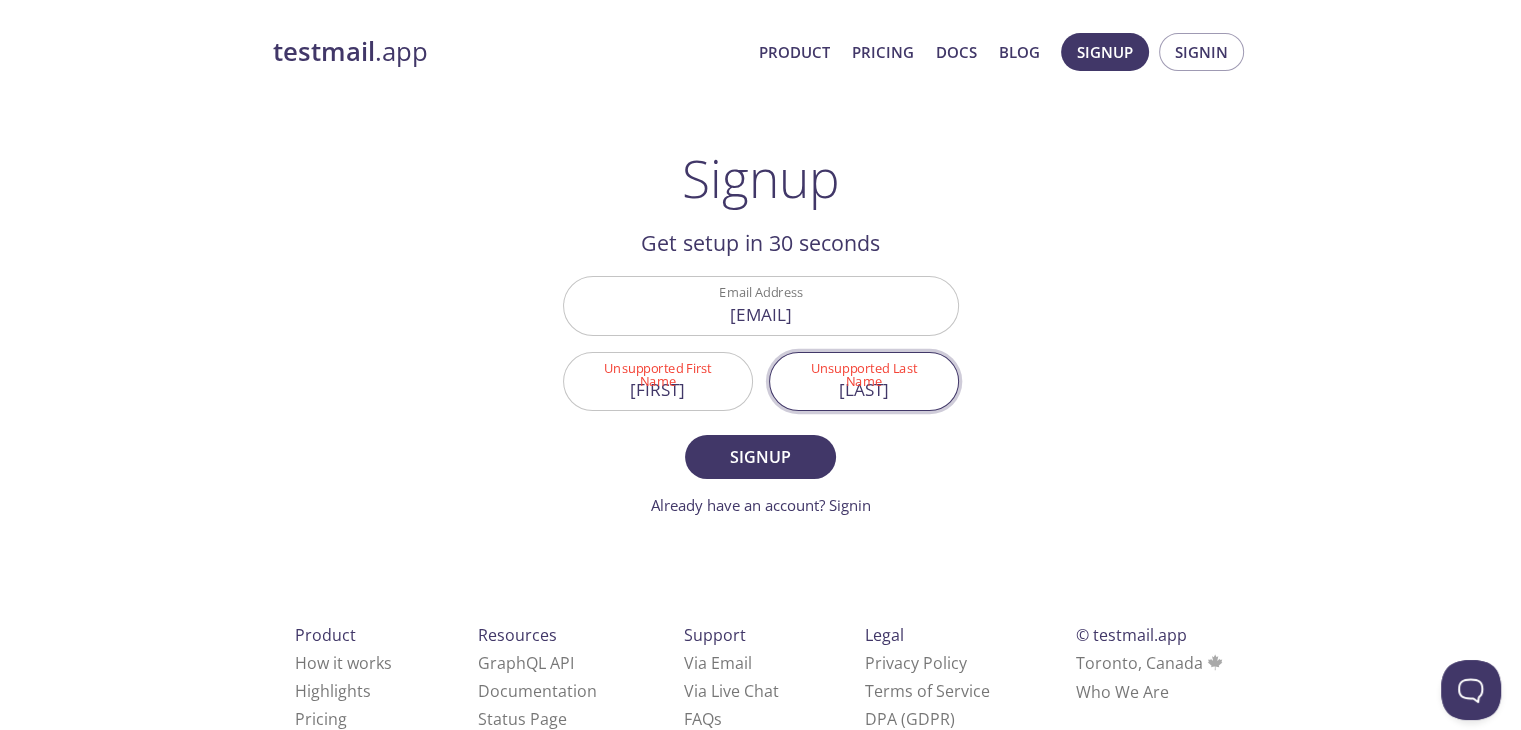 click on "Almalı" at bounding box center [864, 381] 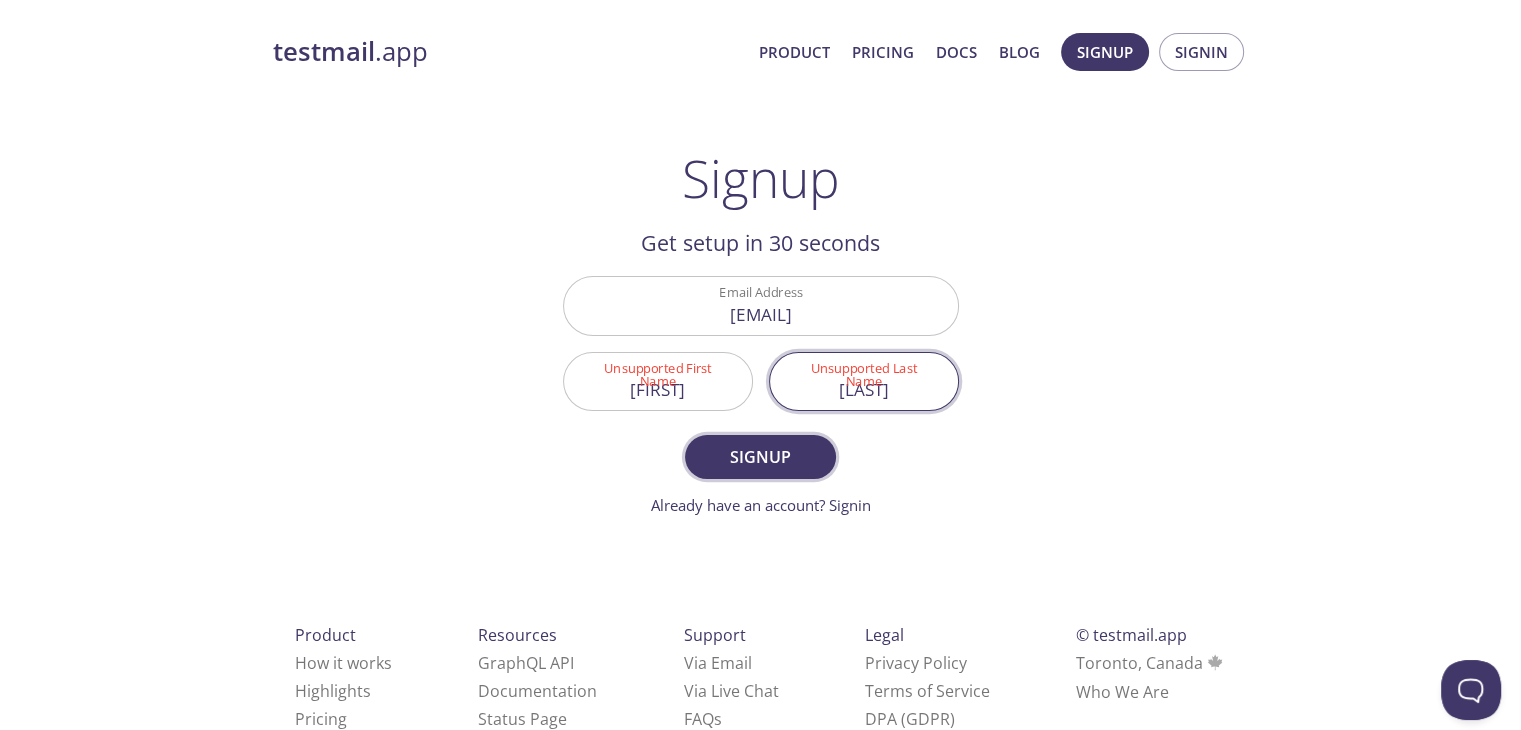 type on "Almali" 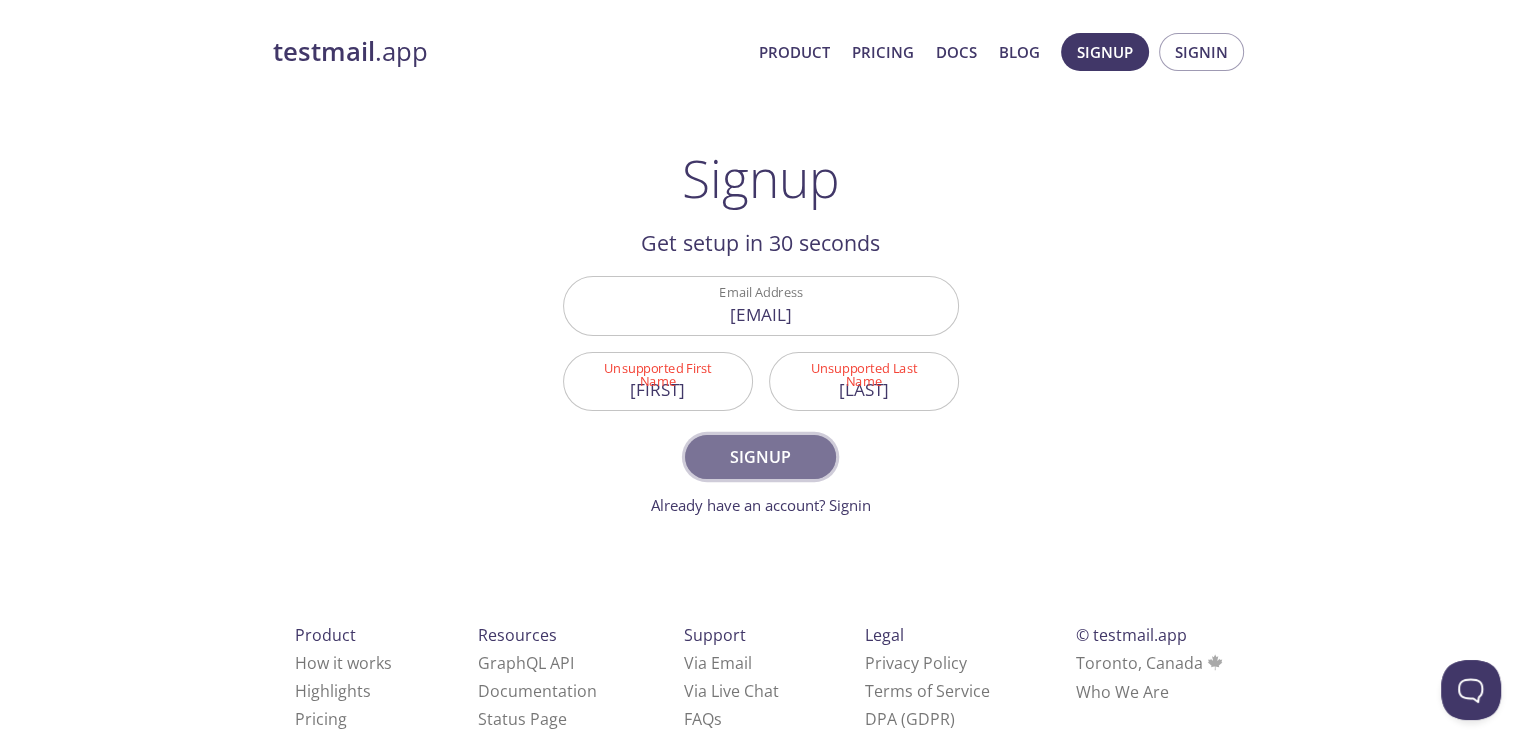 click on "Signup" at bounding box center (760, 457) 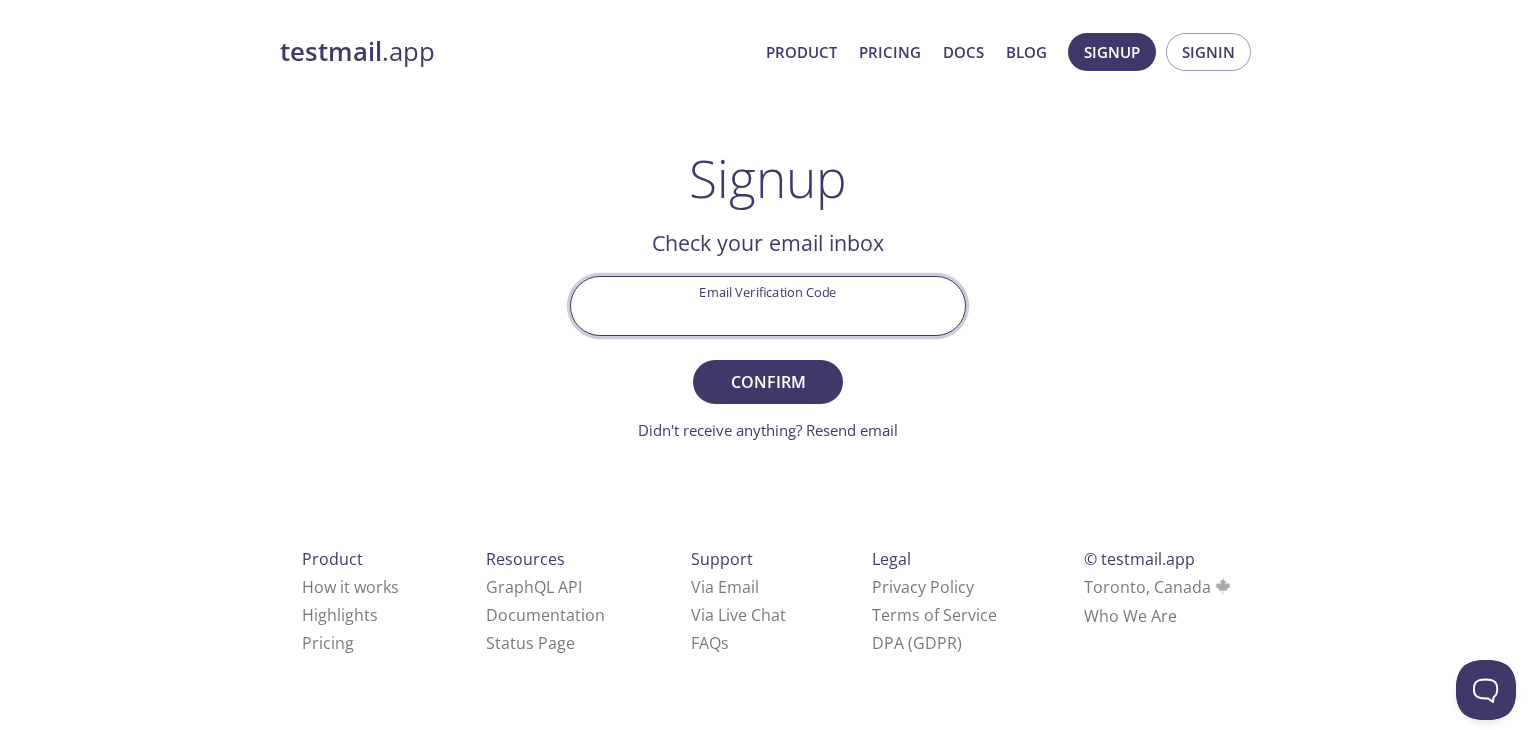 click on "Email Verification Code" at bounding box center (768, 305) 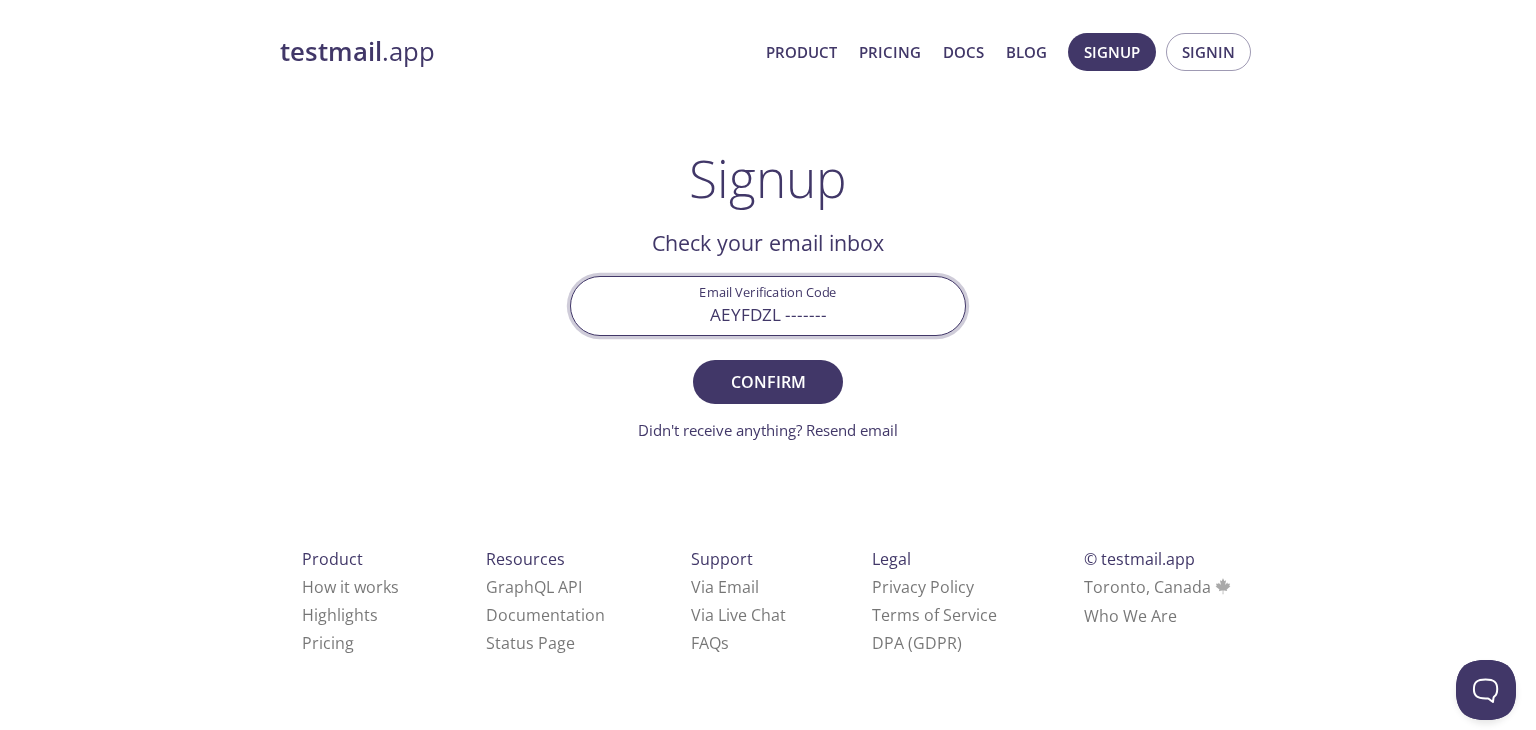 click on "AEYFDZL -------" at bounding box center (768, 305) 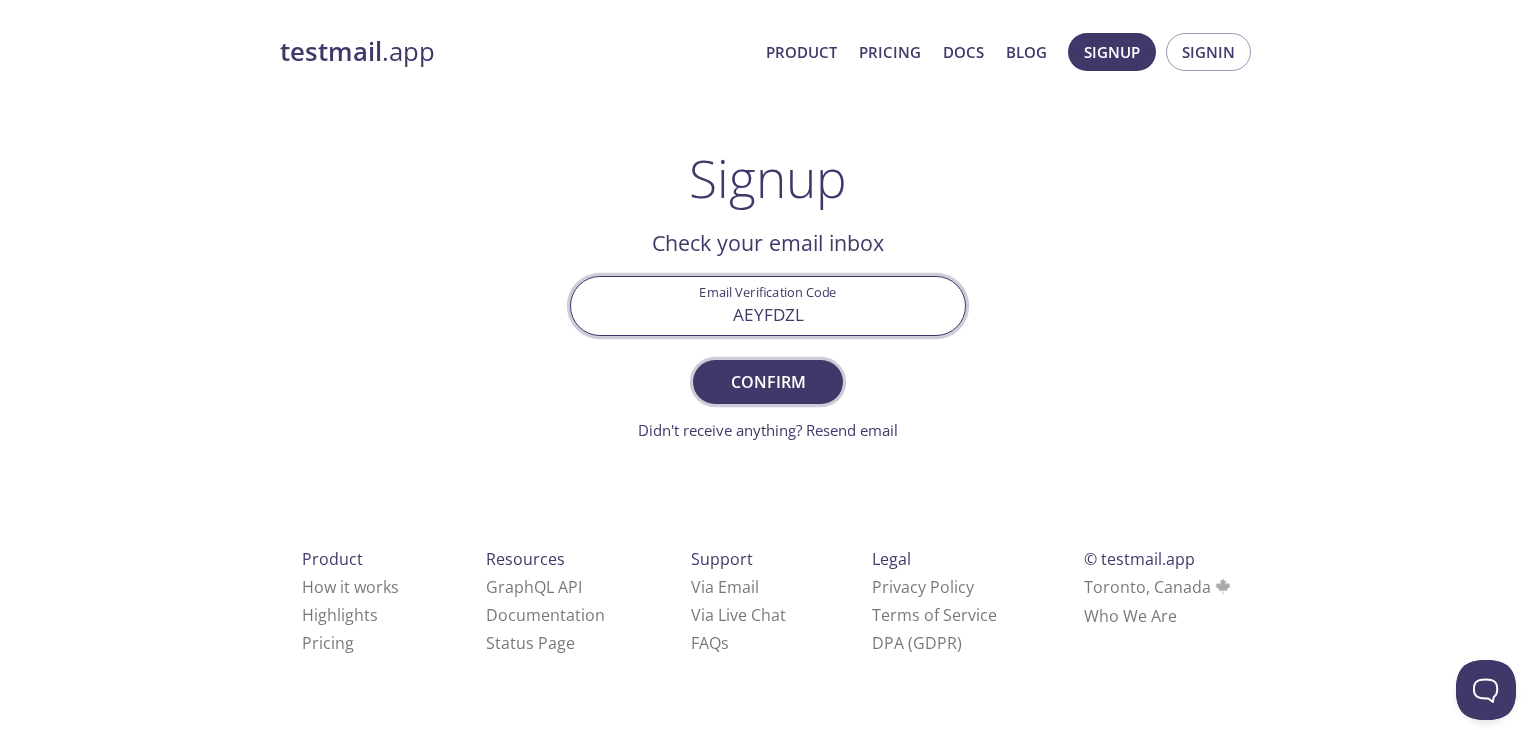 type on "AEYFDZL" 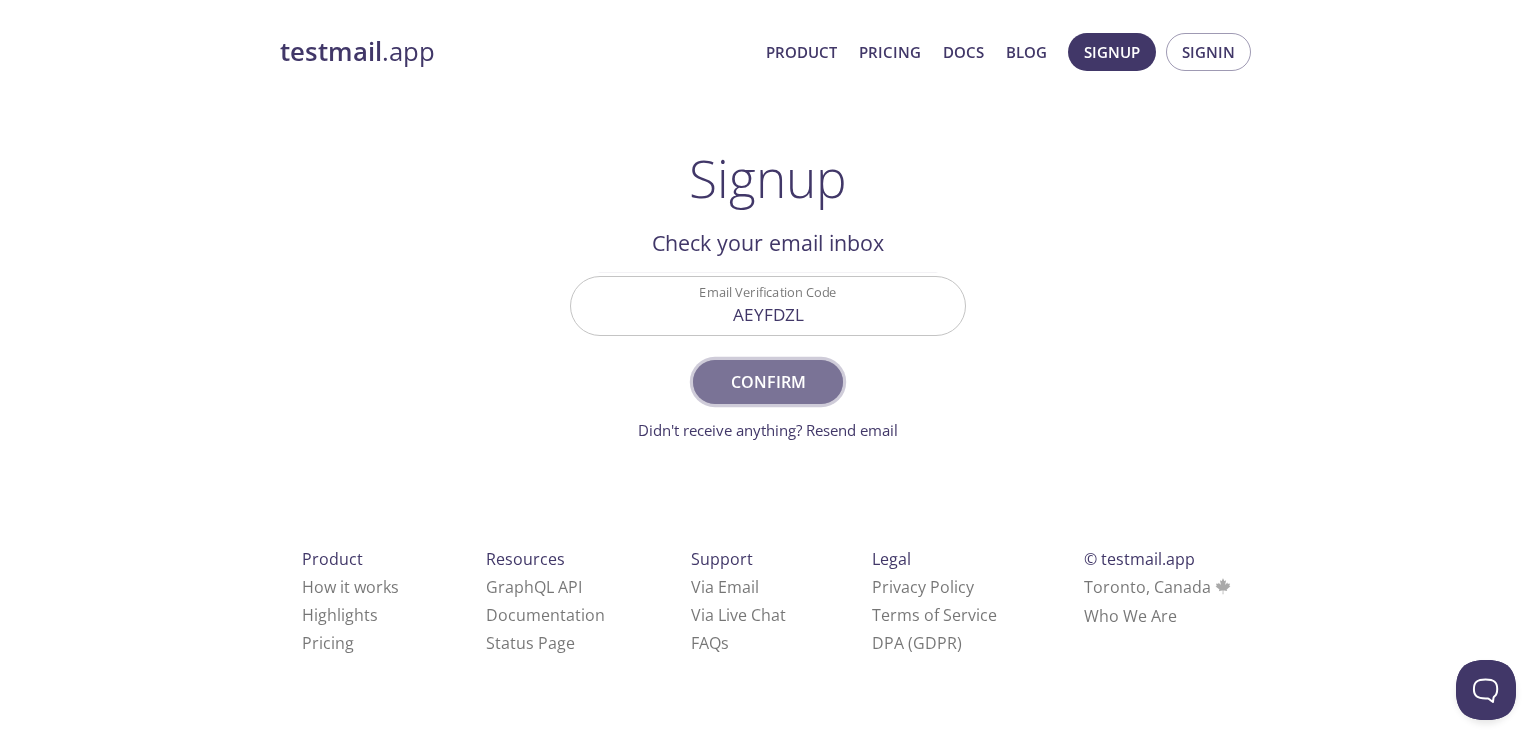 click on "Confirm" at bounding box center (768, 382) 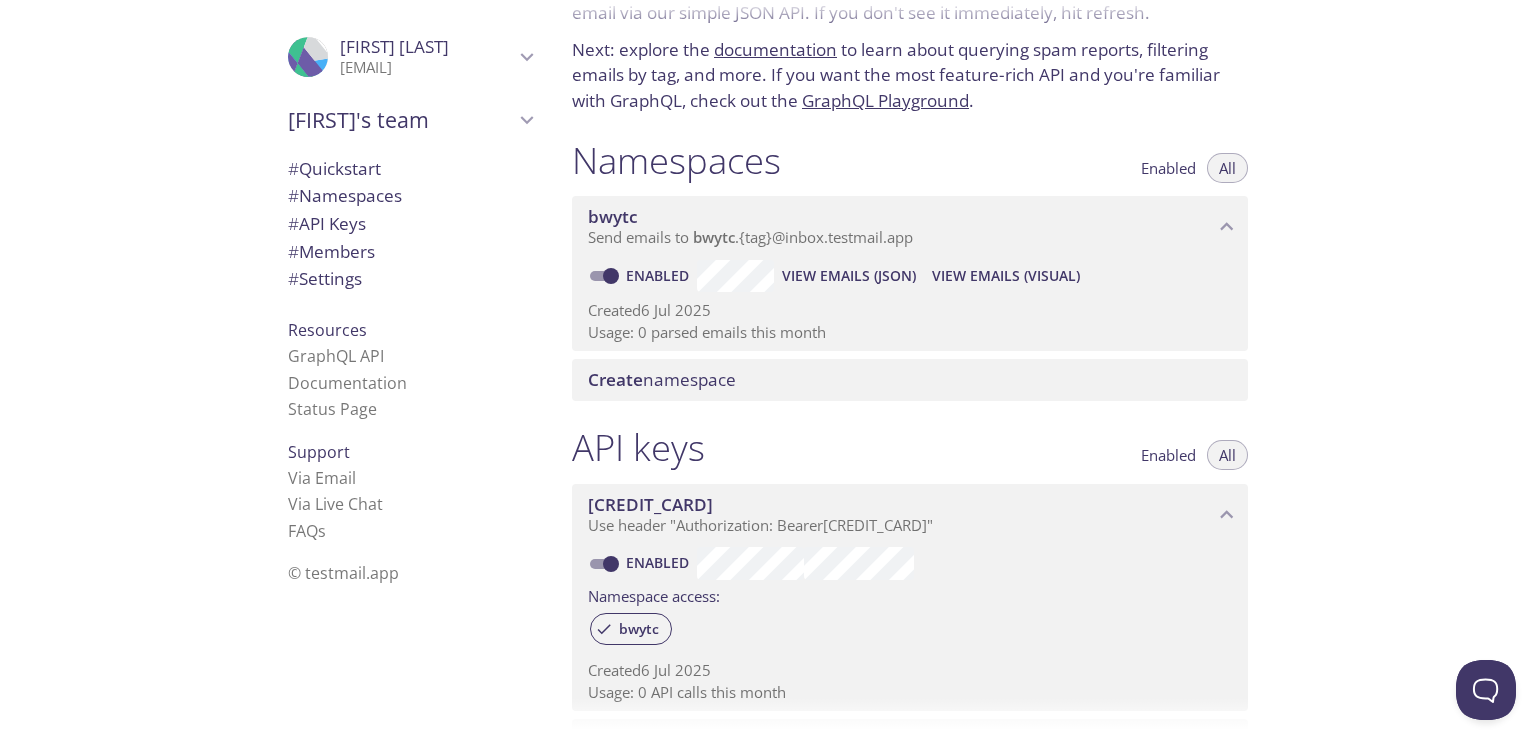 scroll, scrollTop: 0, scrollLeft: 0, axis: both 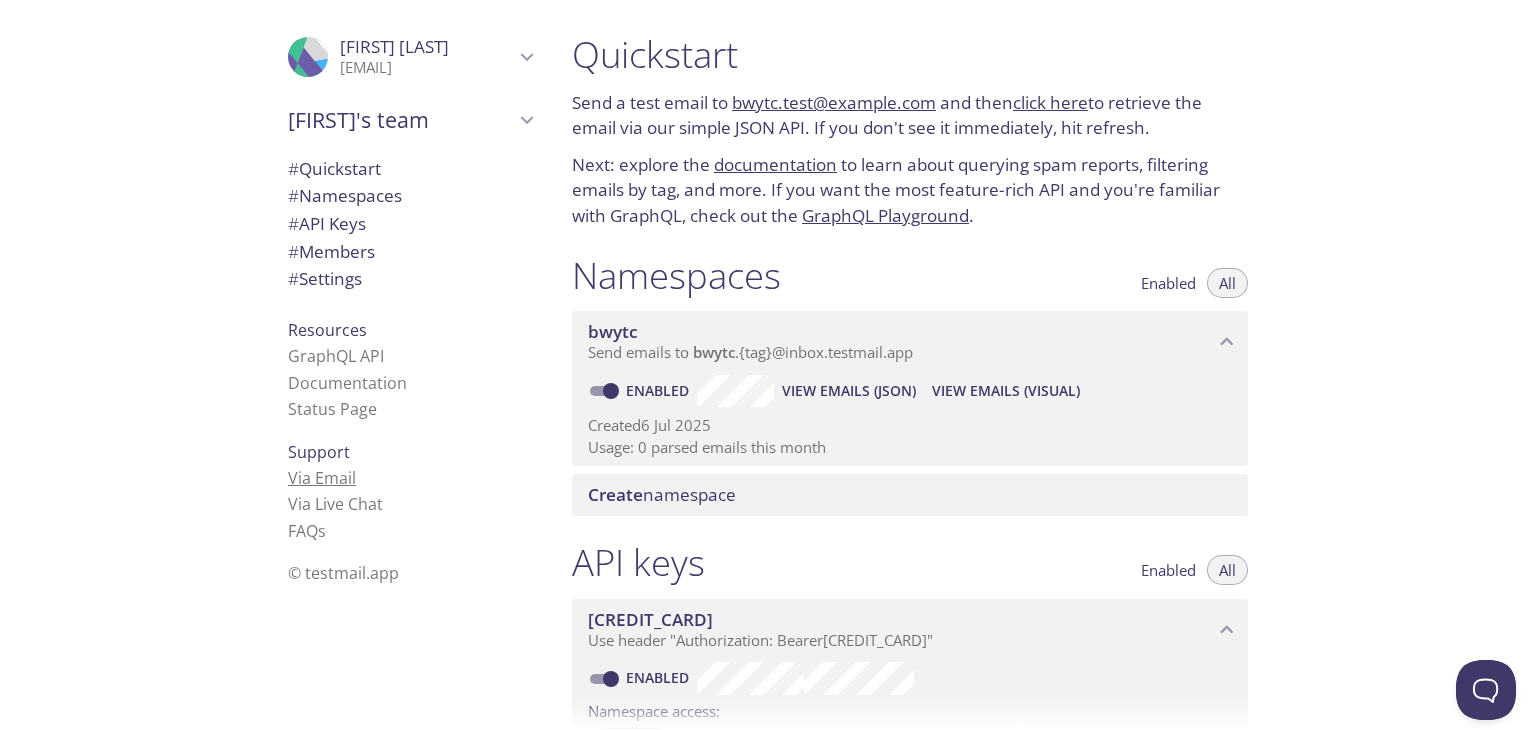 click on "Via Email" at bounding box center [322, 478] 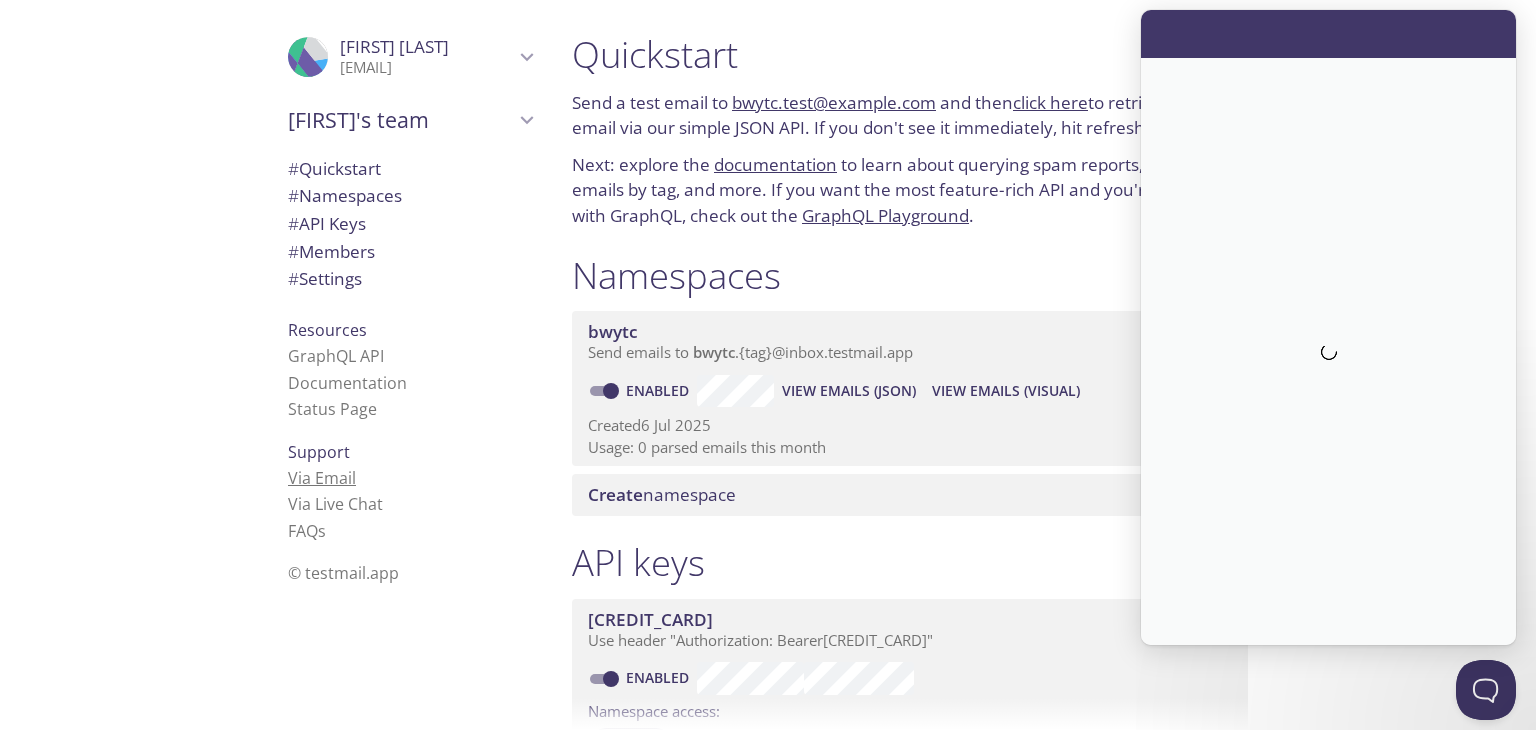 scroll, scrollTop: 0, scrollLeft: 0, axis: both 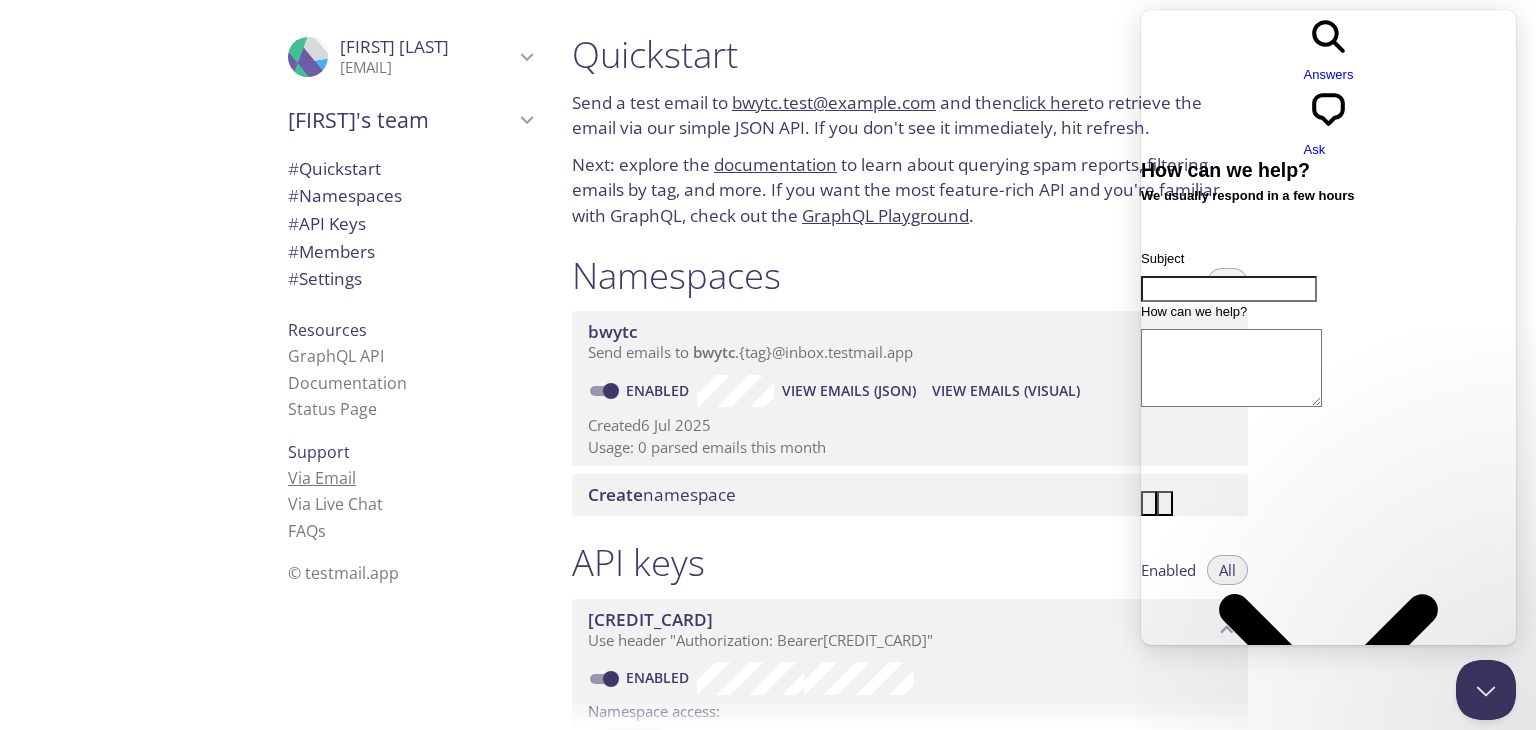 click on "Via Email" at bounding box center (322, 478) 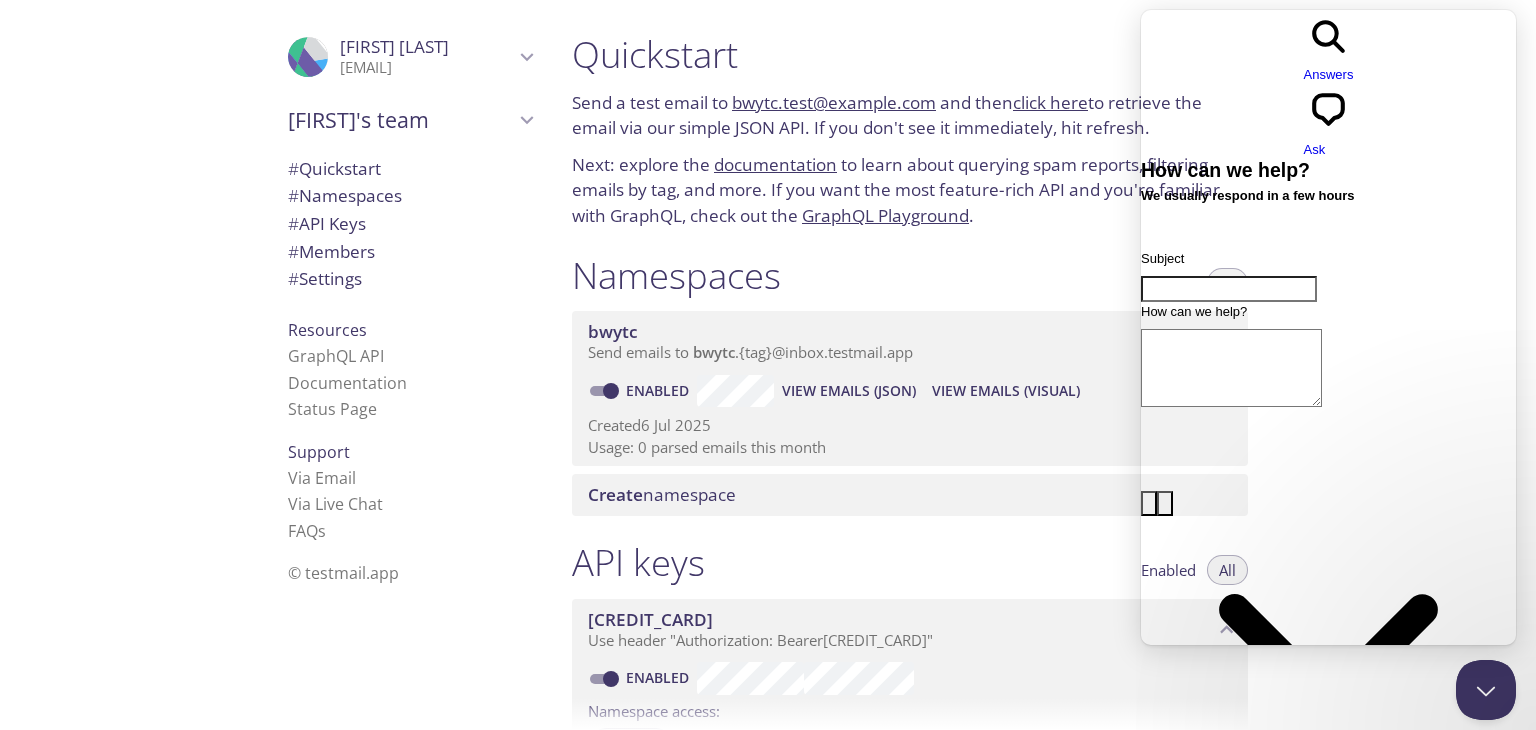 click on ".cls-1 {
fill: #6d5ca8;
}
.cls-2 {
fill: #3fc191;
}
.cls-3 {
fill: #3b4752;
}
.cls-4 {
fill: #ce1e5b;
}
.cls-5 {
fill: #f8d053;
}
.cls-6 {
fill: #48b0f7;
}
.cls-7 {
fill: #d7d9db;
}
ProfilePic Yagiz   Almali yagizademalmali@proton.me User Settings Signout Yagiz's team Create new team #  Quickstart #  Namespaces #  API Keys #  Members #  Settings Resources GraphQL API Documentation Status Page Support Via Email Via Live Chat FAQ s © testmail.app" at bounding box center [278, 365] 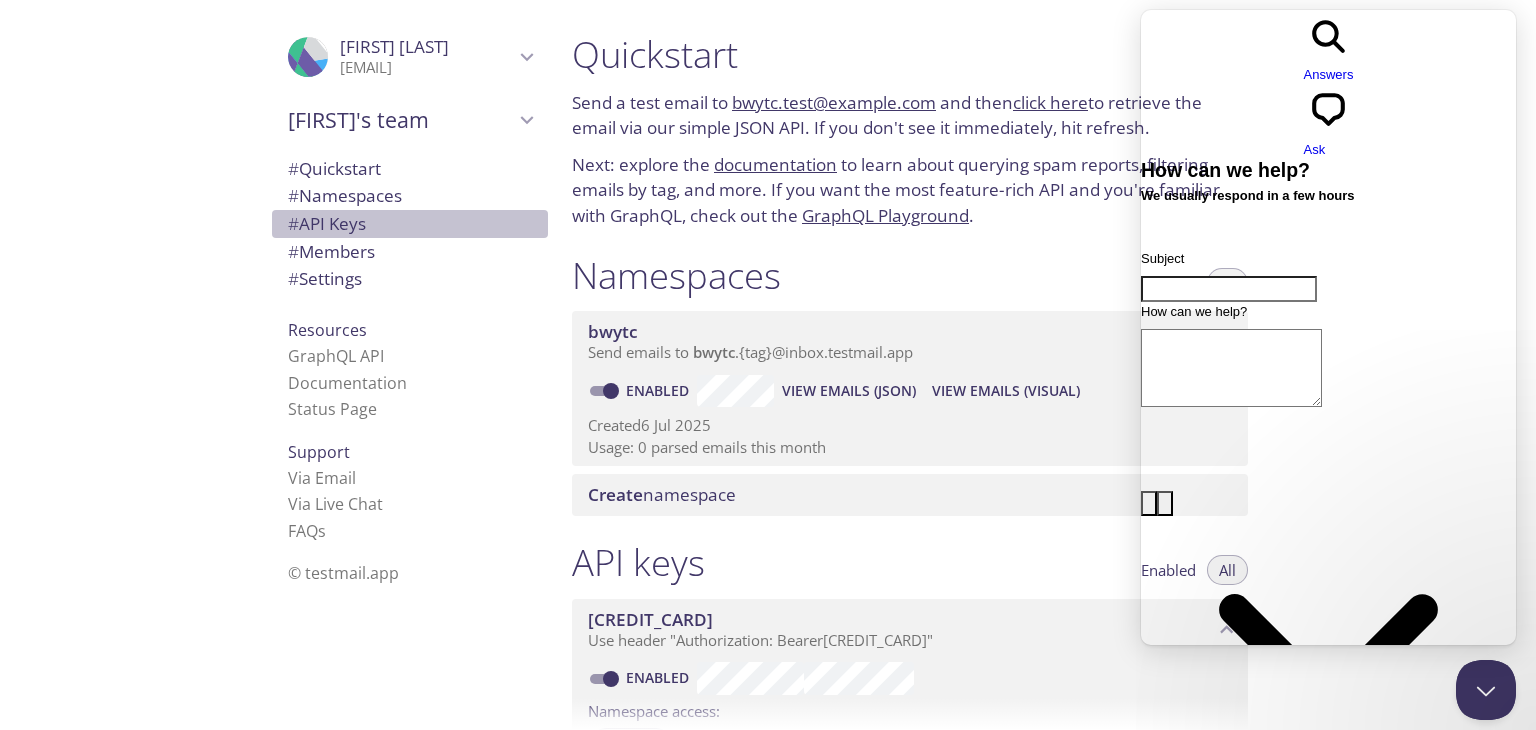click on "#  API Keys" at bounding box center (327, 223) 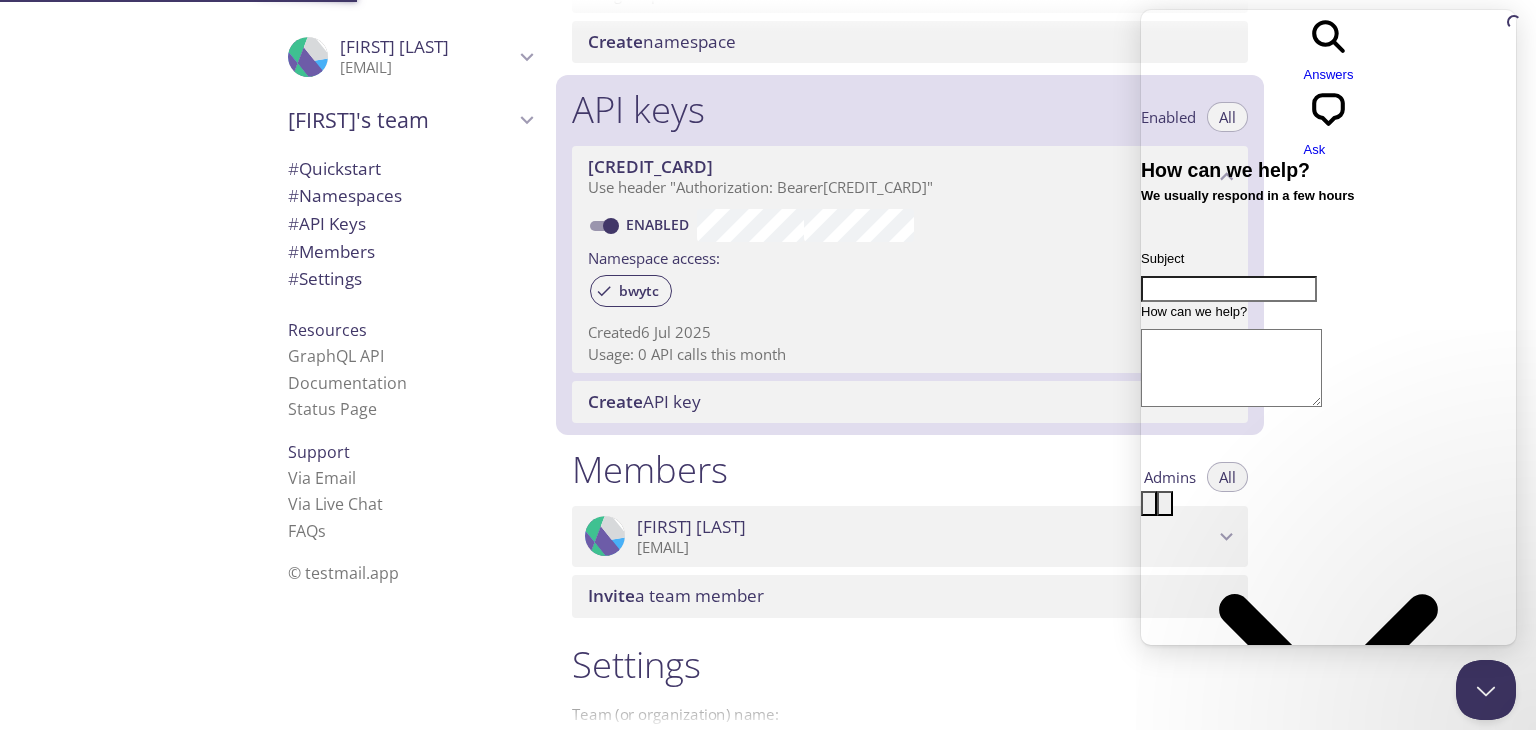 scroll, scrollTop: 540, scrollLeft: 0, axis: vertical 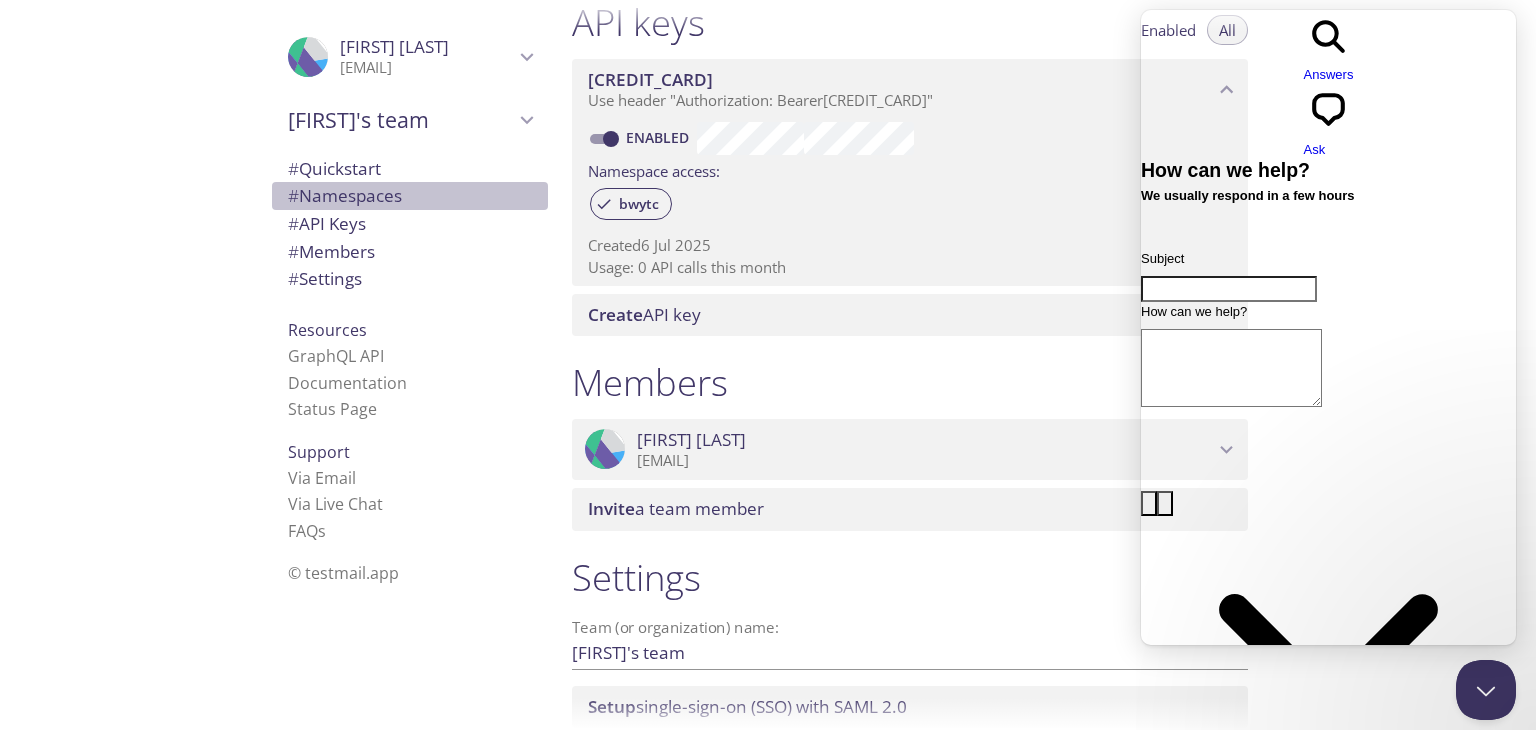 click on "#  Namespaces" at bounding box center (345, 195) 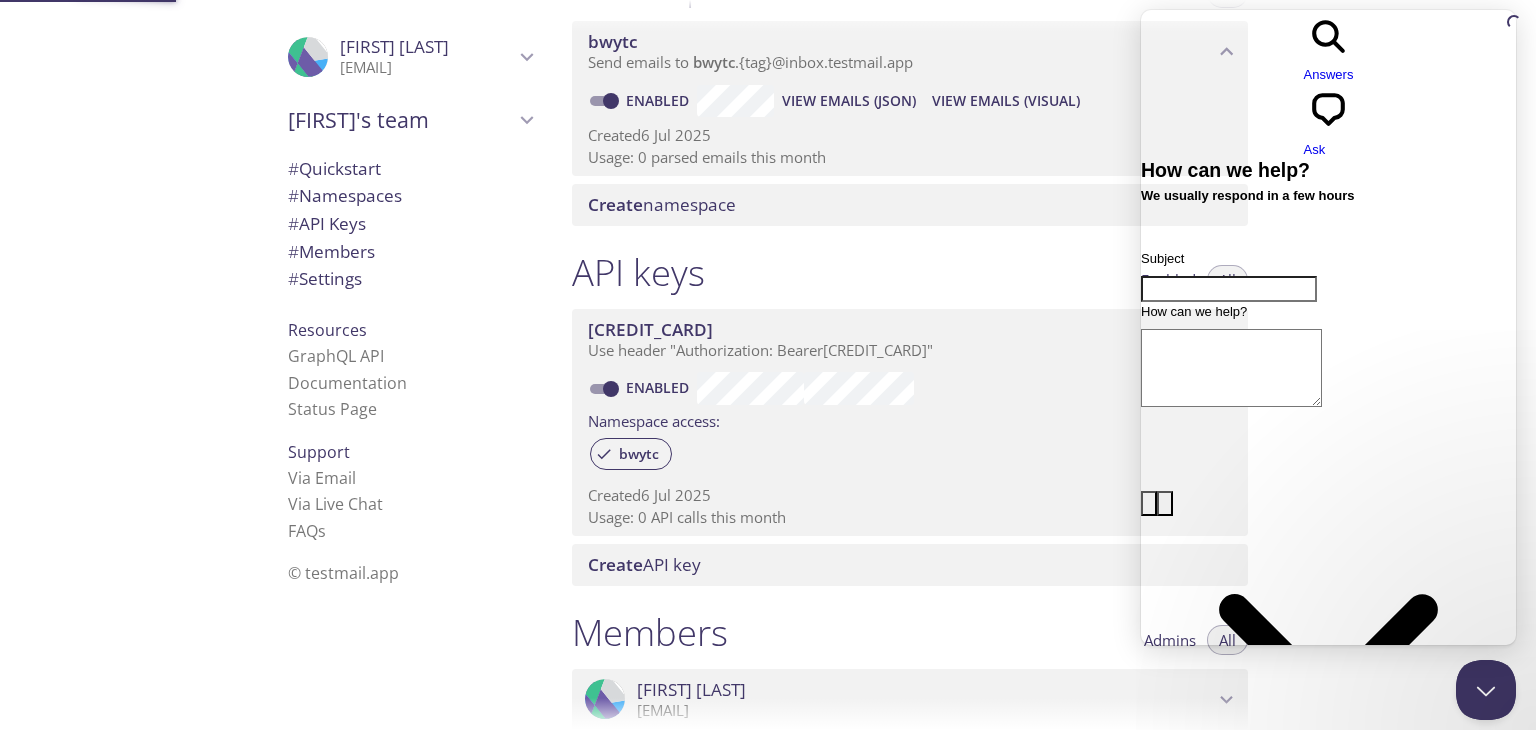 scroll, scrollTop: 252, scrollLeft: 0, axis: vertical 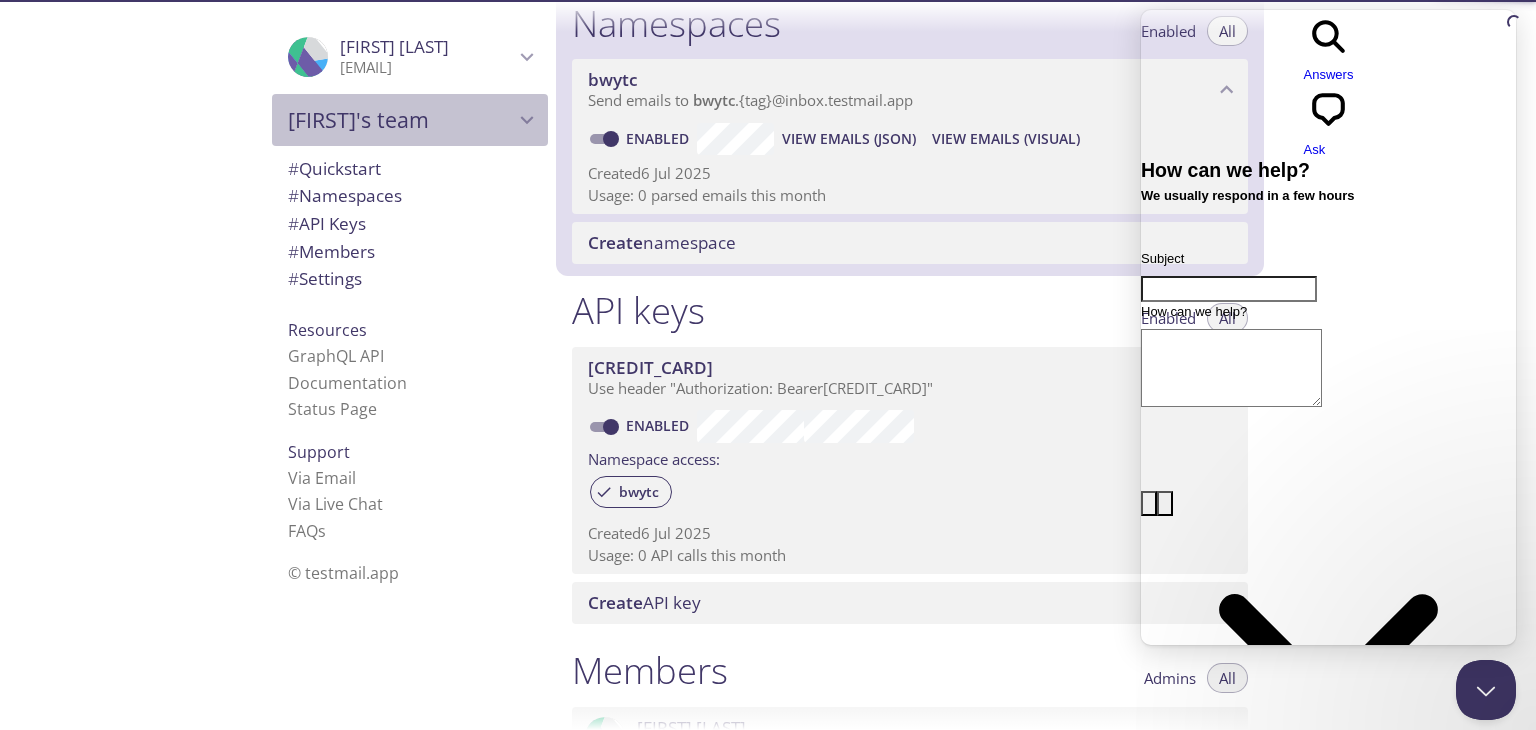 click on "[FIRST]'s team" at bounding box center [410, 120] 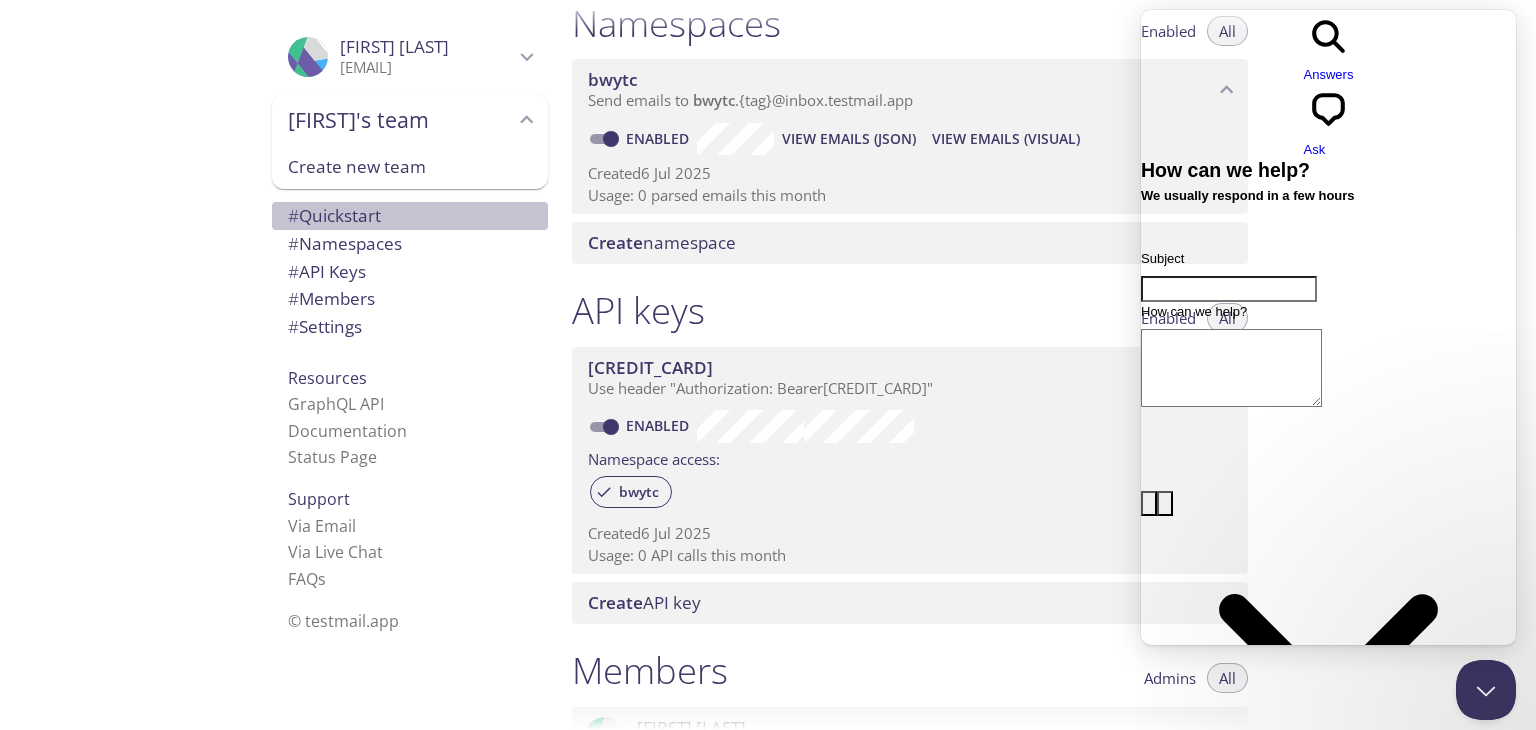 click on "#  Quickstart" at bounding box center [334, 215] 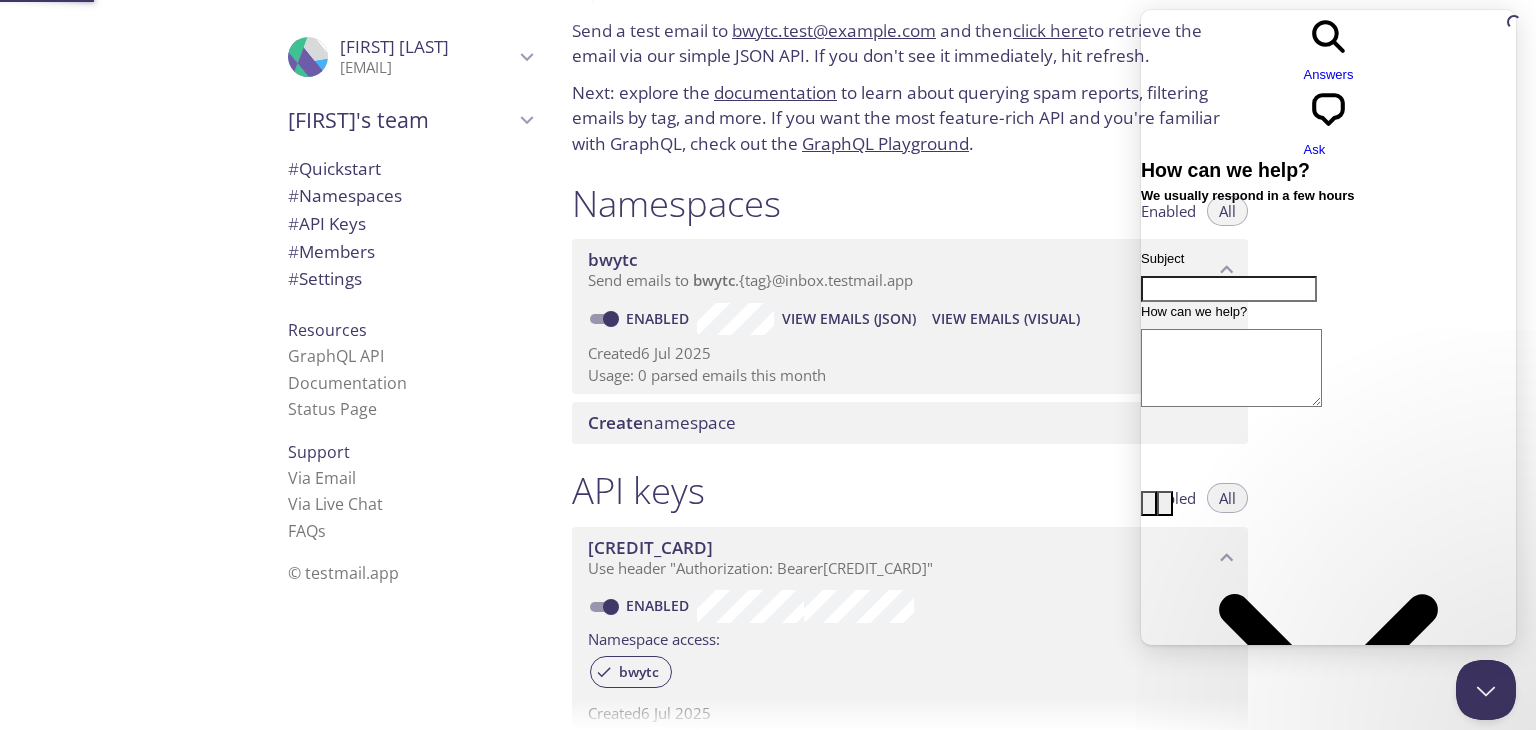 scroll, scrollTop: 32, scrollLeft: 0, axis: vertical 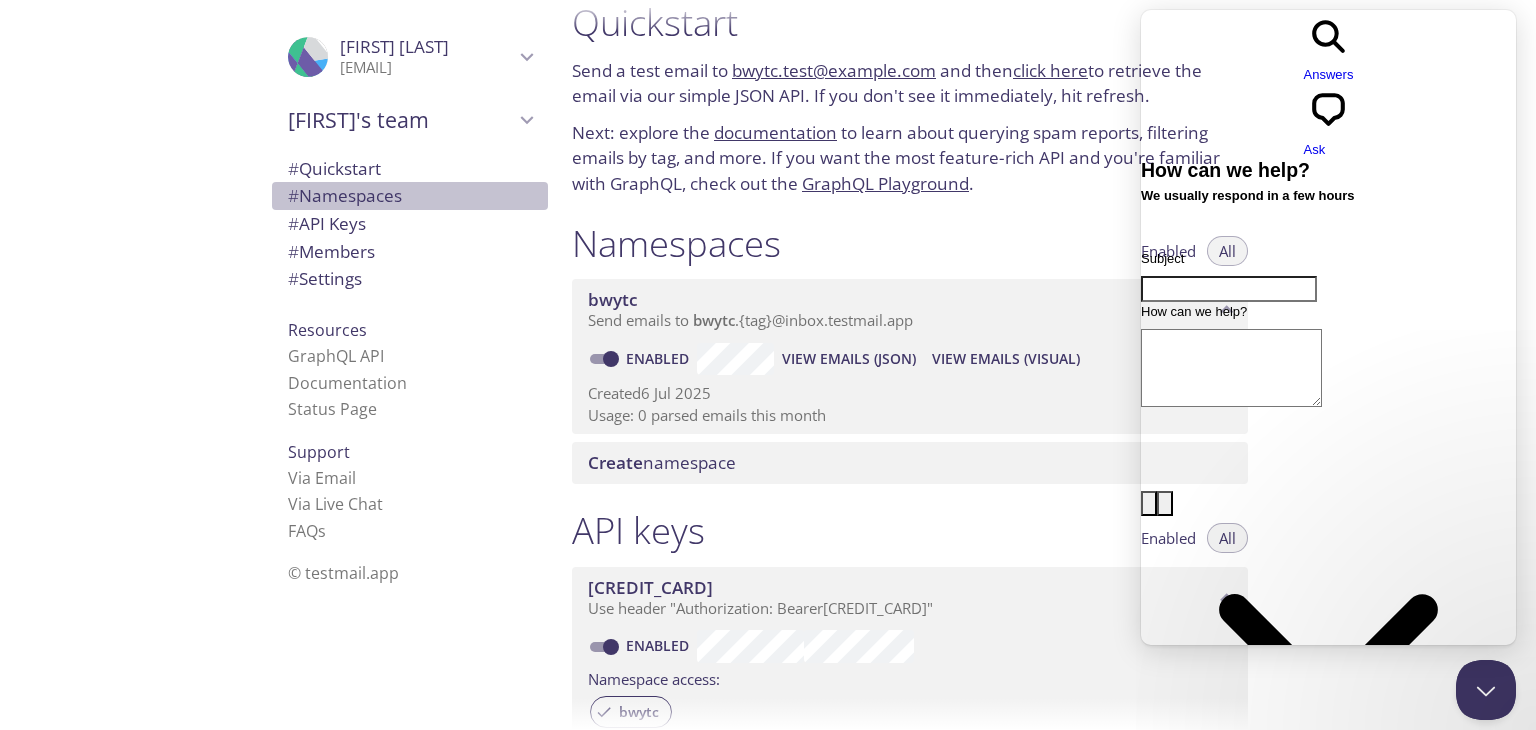 click on "#  Namespaces" at bounding box center (345, 195) 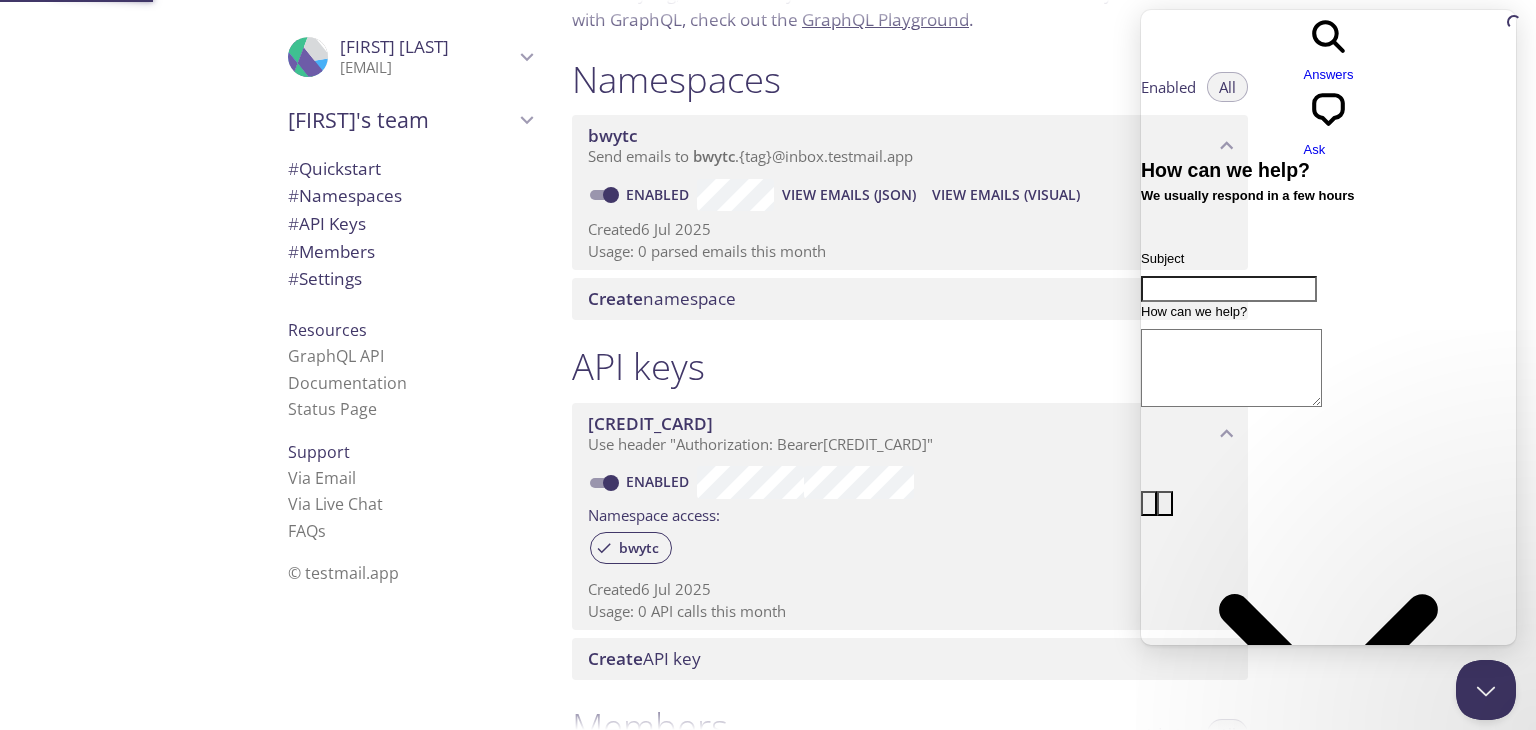 scroll, scrollTop: 252, scrollLeft: 0, axis: vertical 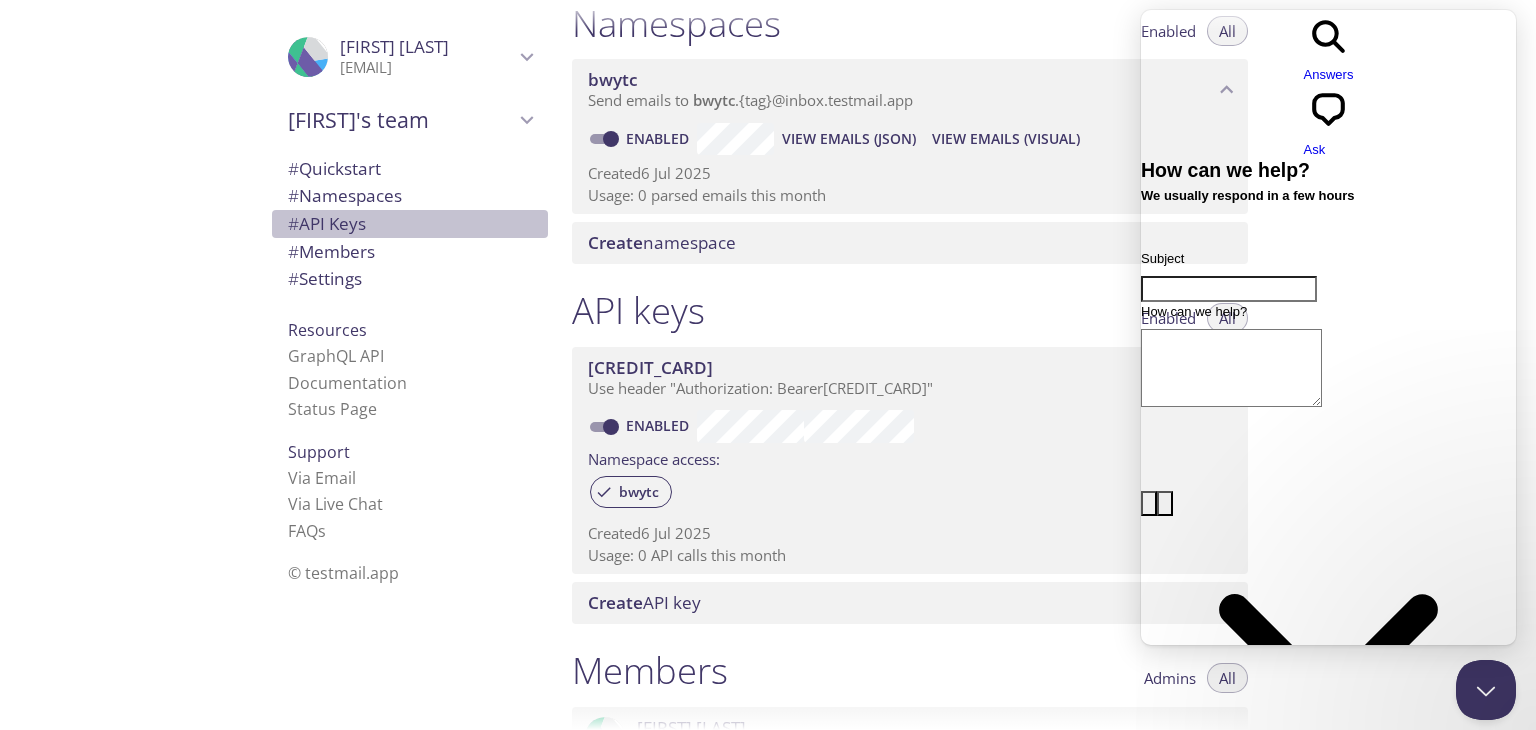 click on "#  API Keys" at bounding box center [410, 224] 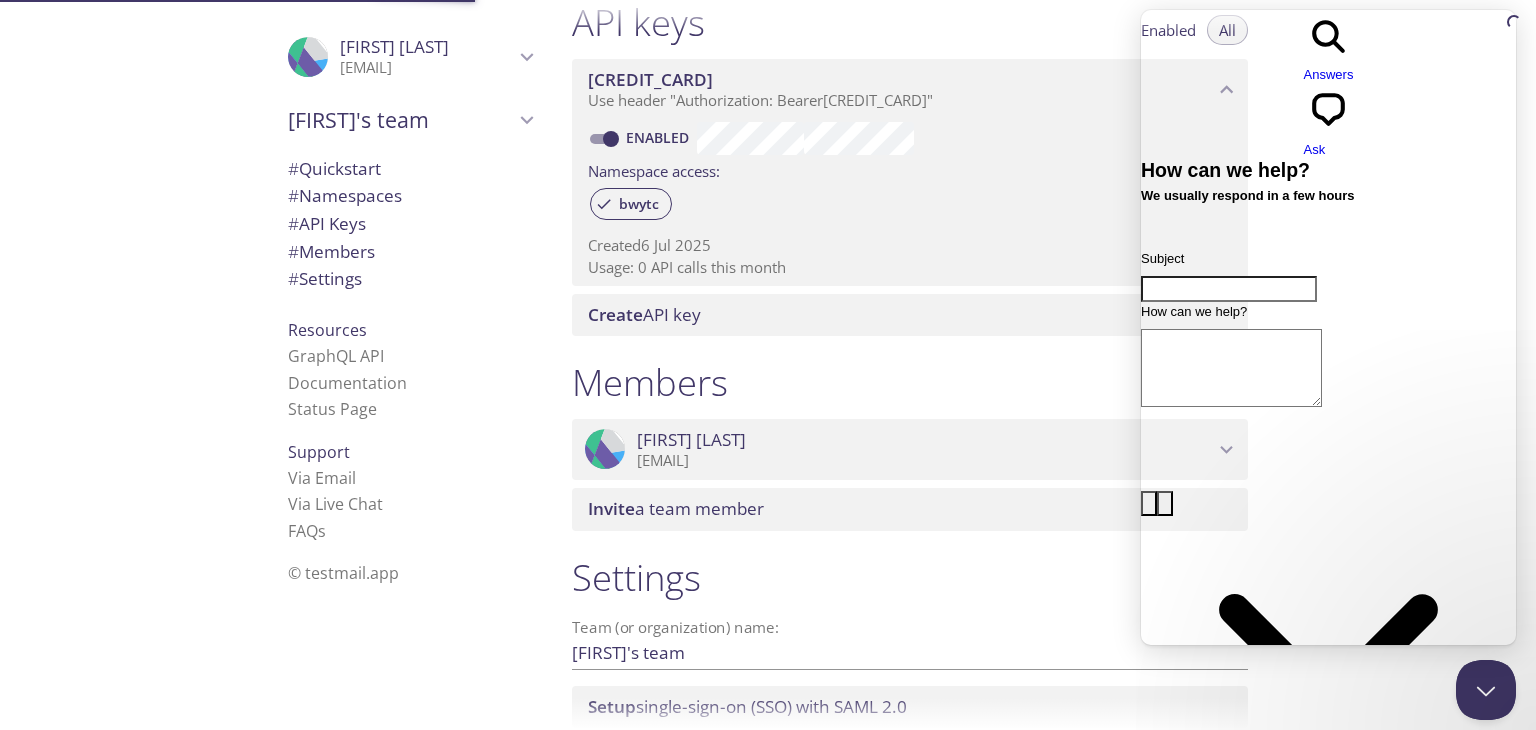 click on "#  Namespaces" at bounding box center [345, 195] 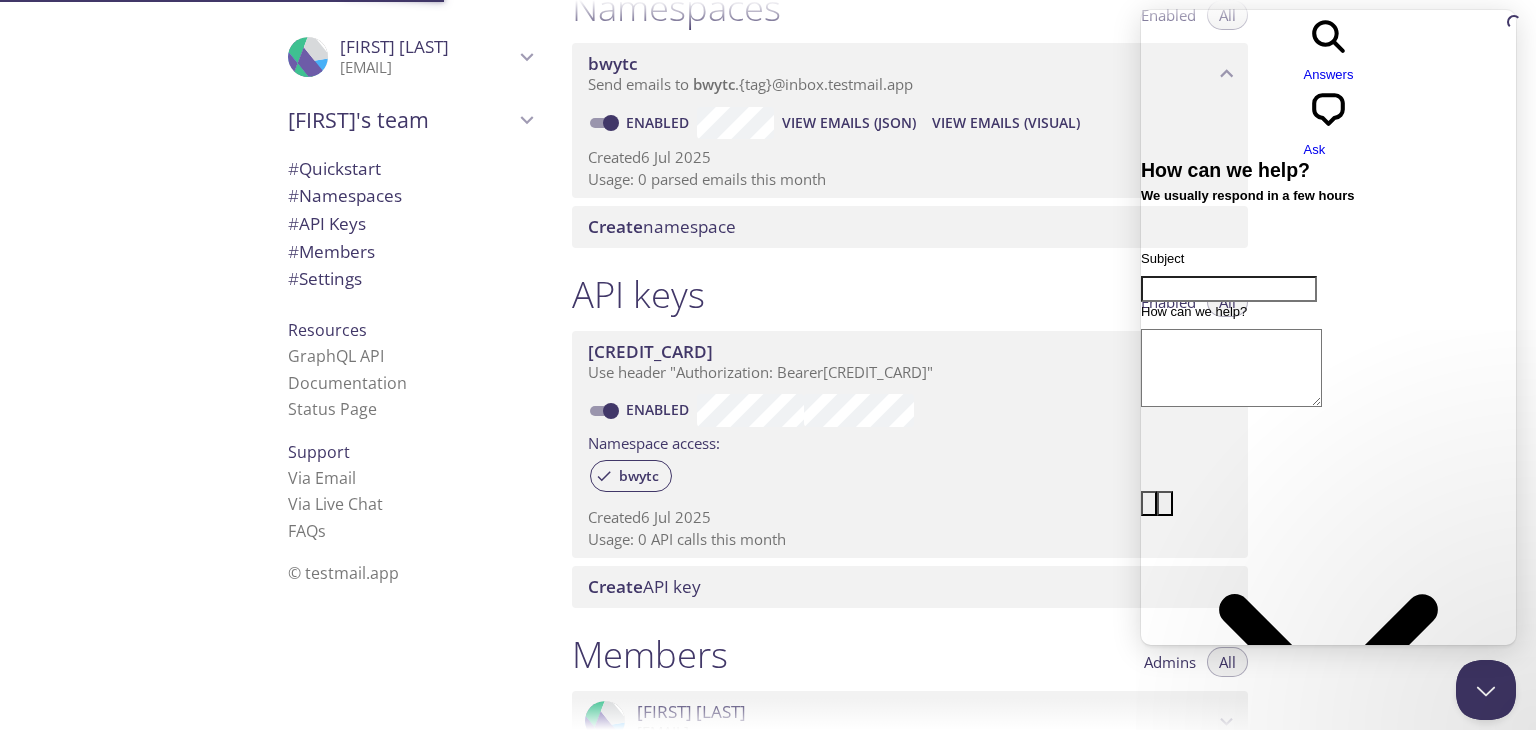 scroll, scrollTop: 252, scrollLeft: 0, axis: vertical 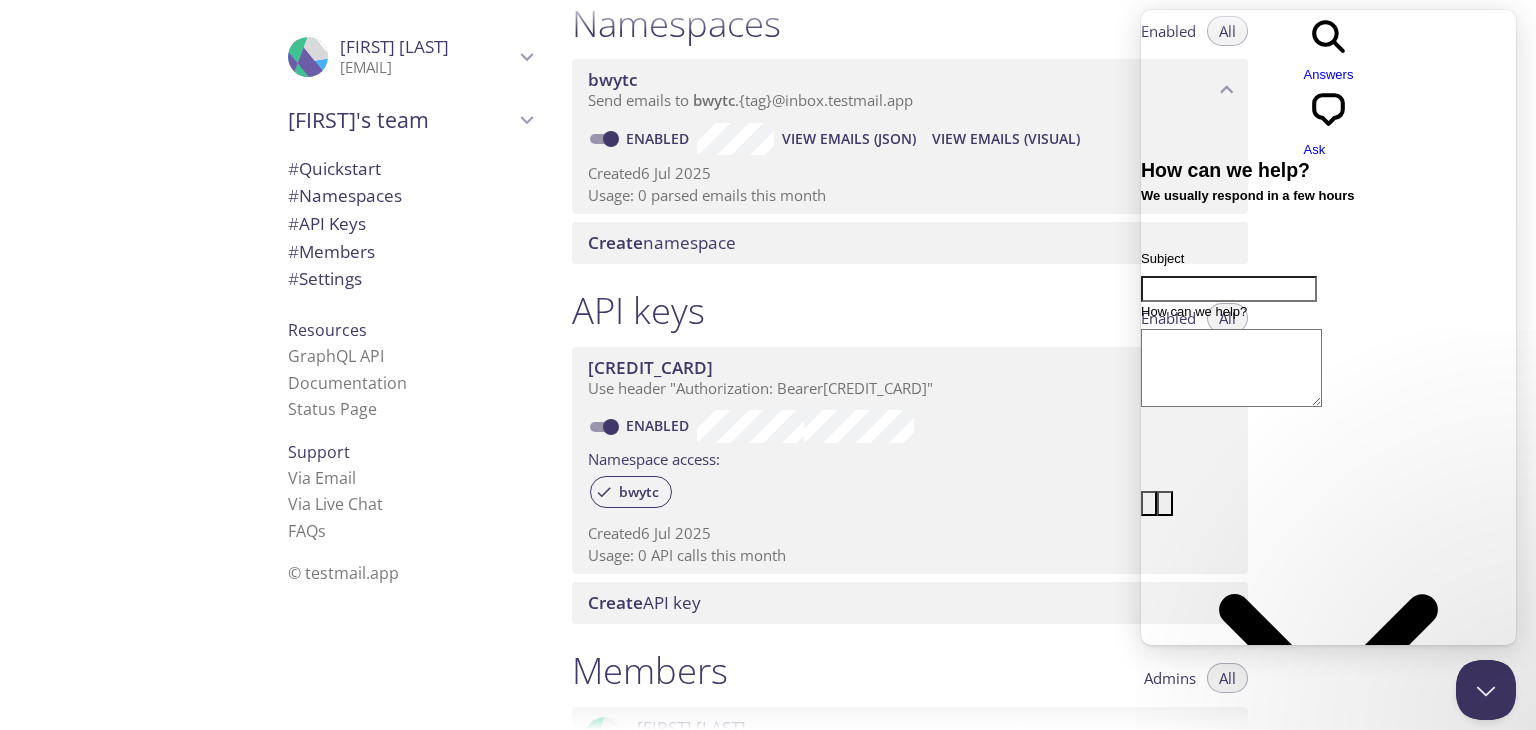 click on "Namespaces Enabled All bwytc Send emails to   bwytc . {tag} @inbox.testmail.app Enabled View Emails (JSON) View Emails (Visual) Created  6 Jul 2025 Usage: 0 parsed emails this month Create  namespace" at bounding box center [910, 133] 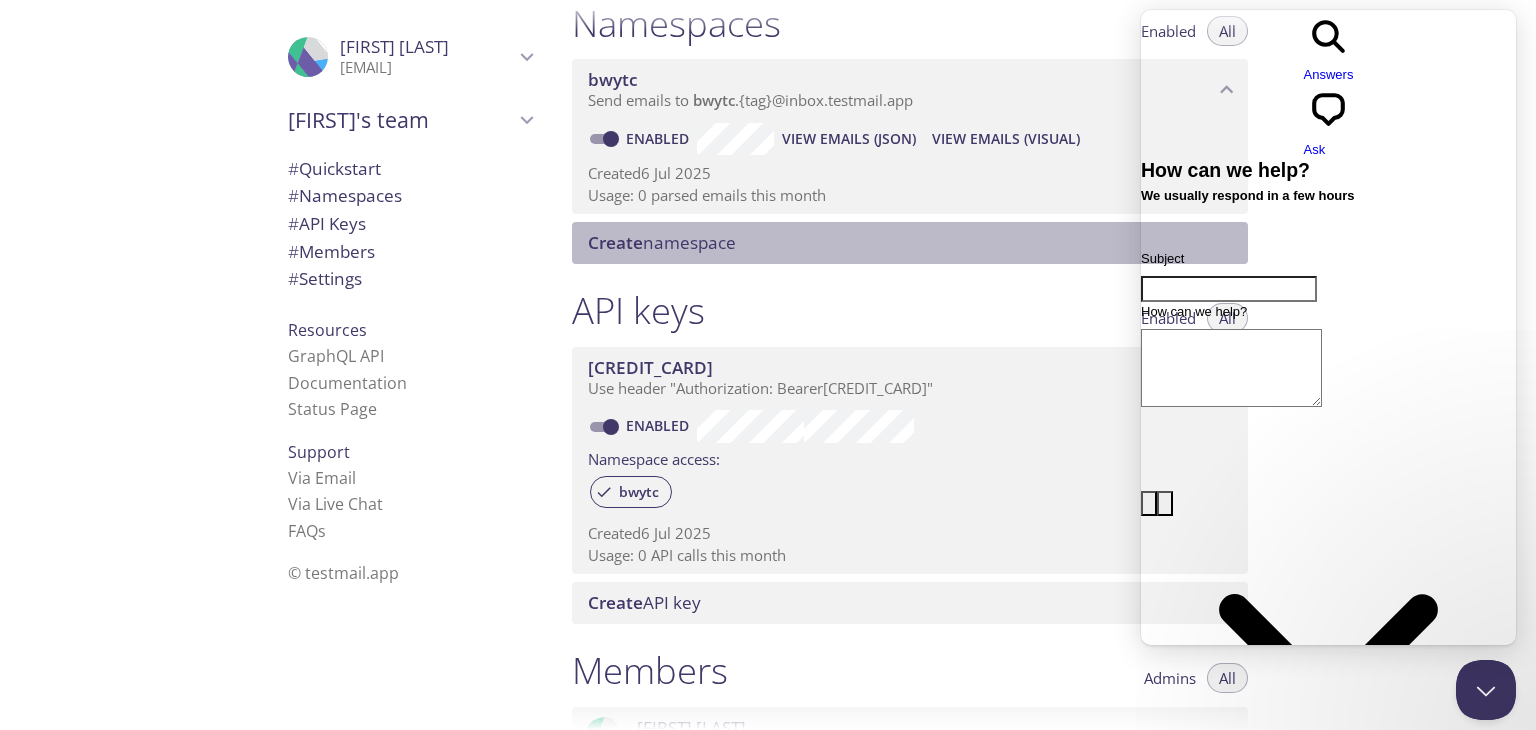 click on "Create  namespace" at bounding box center [662, 242] 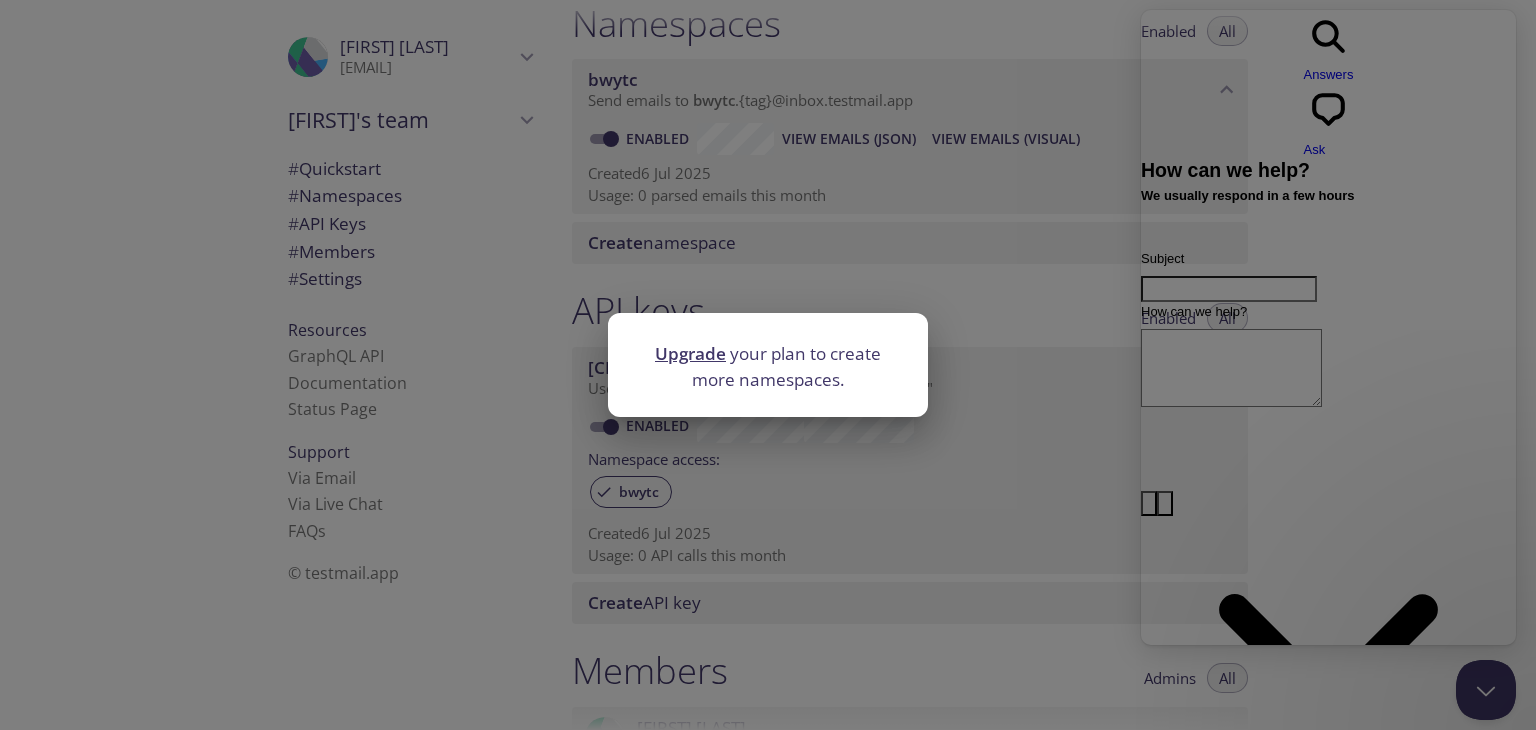 click on "Upgrade   your plan to create more namespaces." at bounding box center (768, 365) 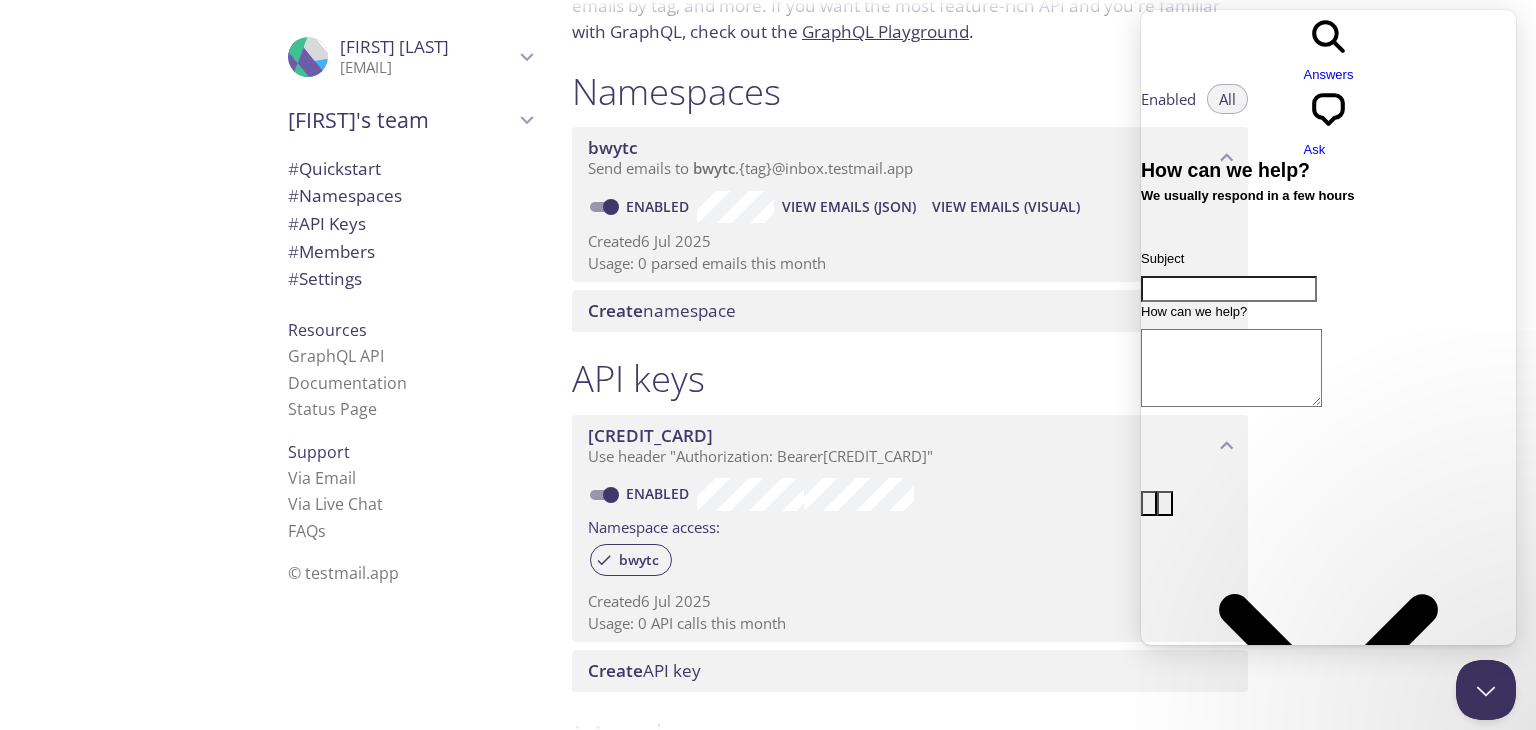 scroll, scrollTop: 152, scrollLeft: 0, axis: vertical 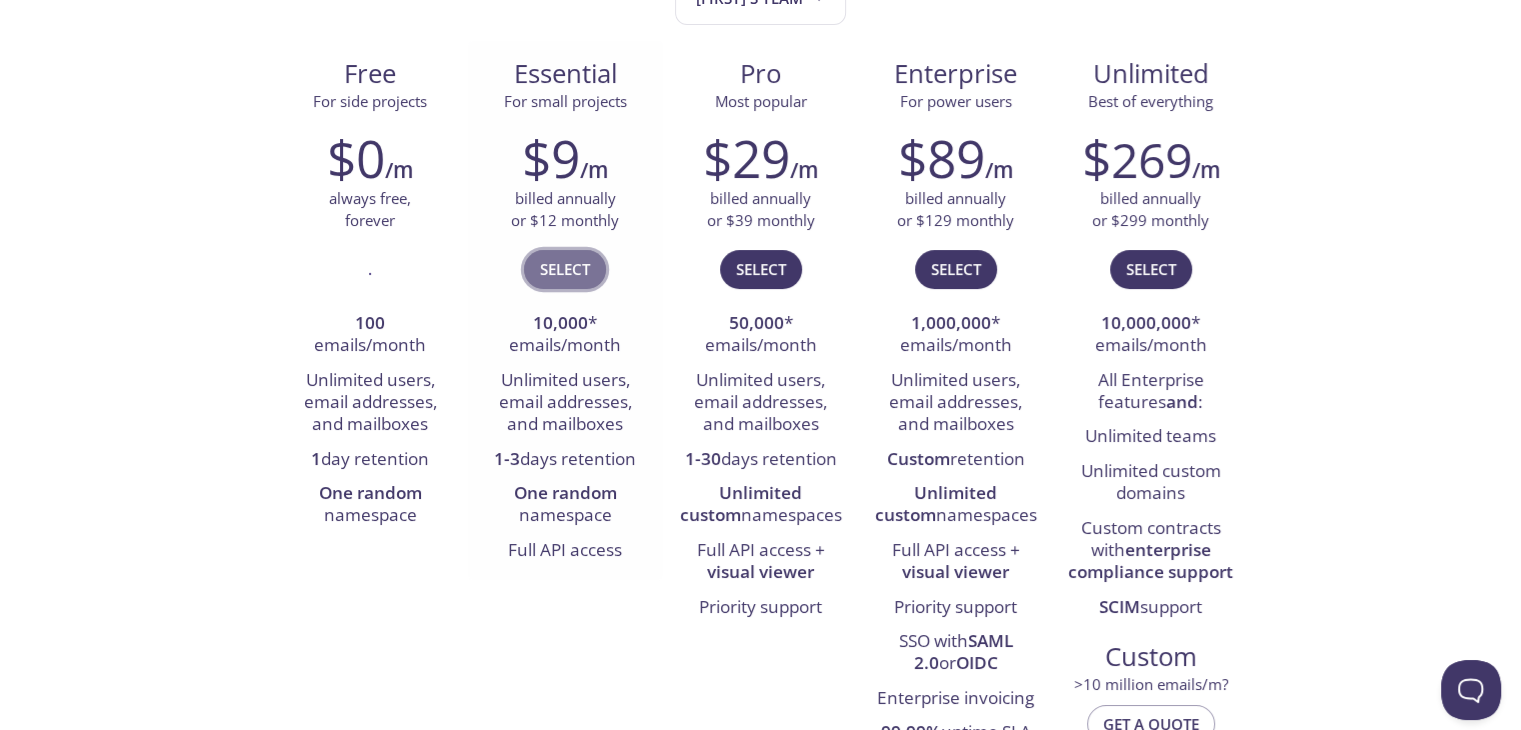 click on "Select" at bounding box center (565, 269) 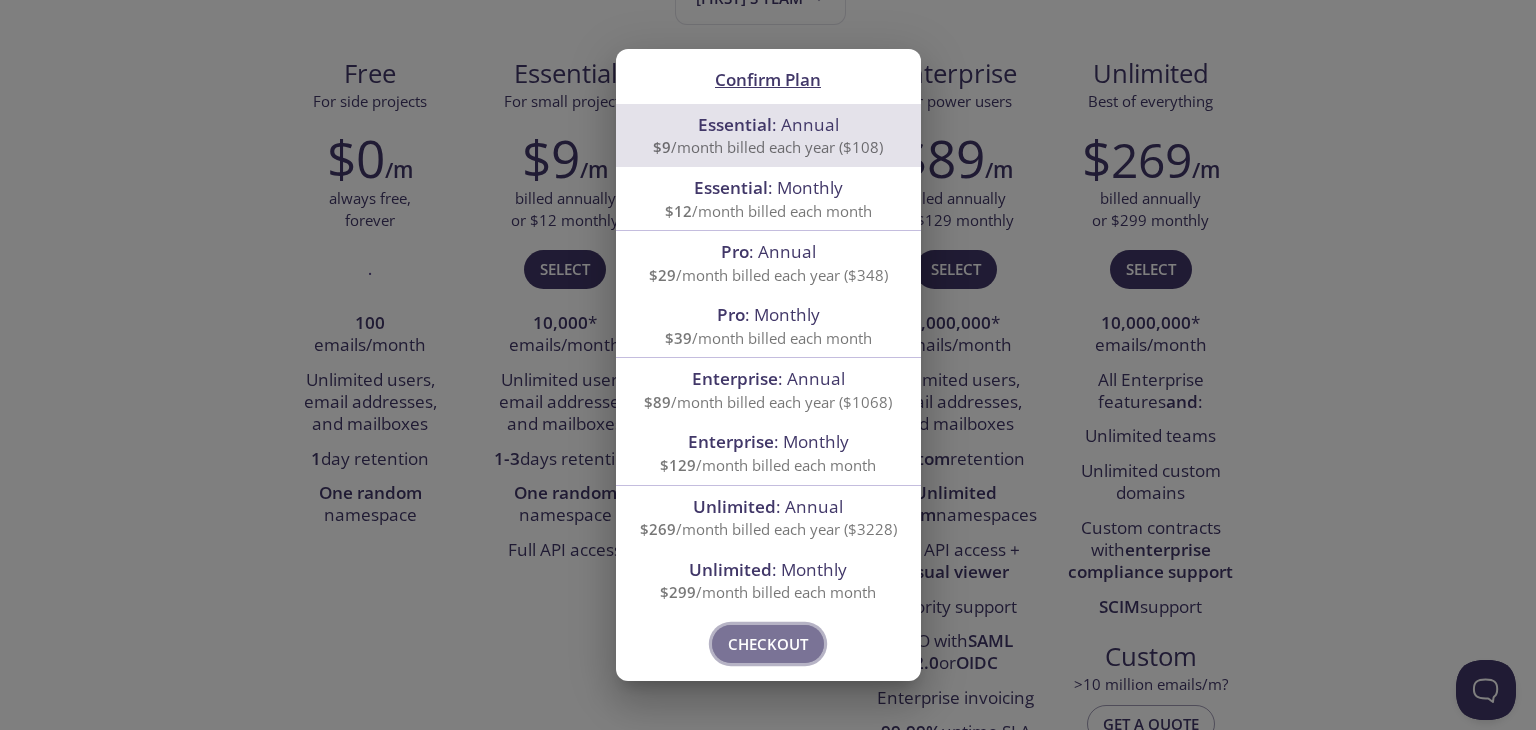 click on "Checkout" at bounding box center (768, 644) 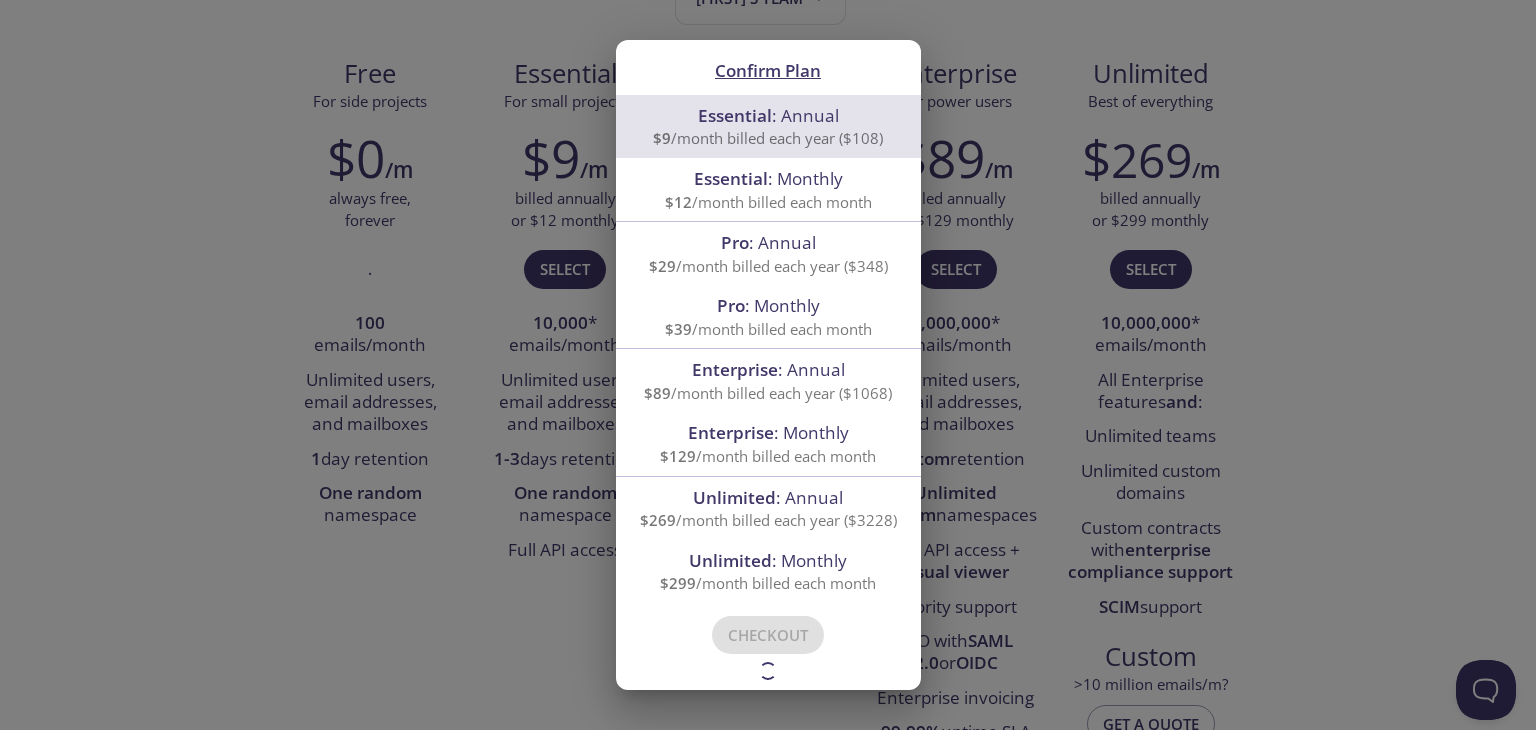 click on "Confirm Plan Essential : Annual $9 /month billed each year ($108) Essential : Monthly $12 /month billed each month Pro : Annual $29 /month billed each year ($348) Pro : Monthly $39 /month billed each month Enterprise : Annual $89 /month billed each year ($1068) Enterprise : Monthly $129 /month billed each month Unlimited : Annual $269 /month billed each year ($3228) Unlimited : Monthly $299 /month billed each month Please try again in a moment! Contact us   if this persists. Checkout" at bounding box center (768, 365) 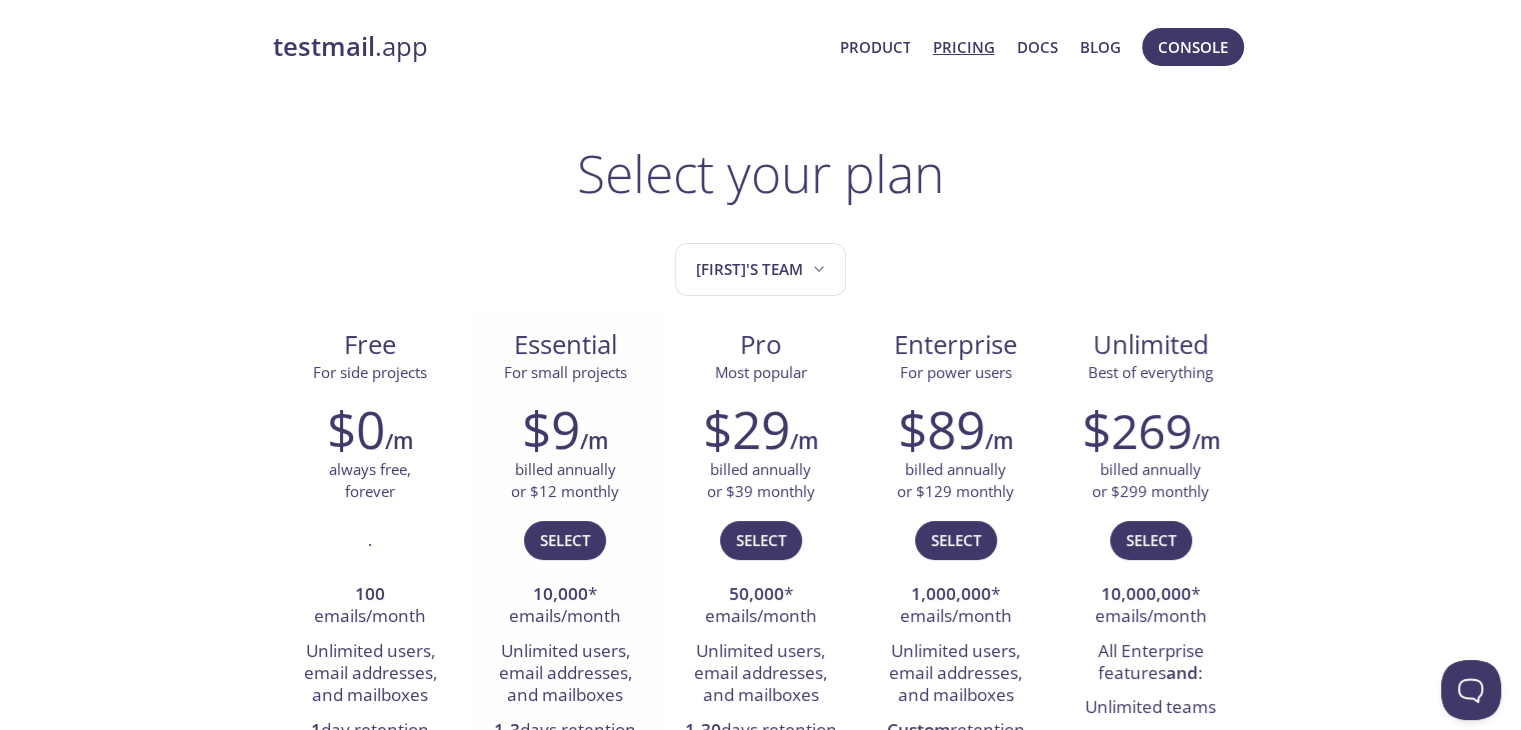 scroll, scrollTop: 0, scrollLeft: 0, axis: both 